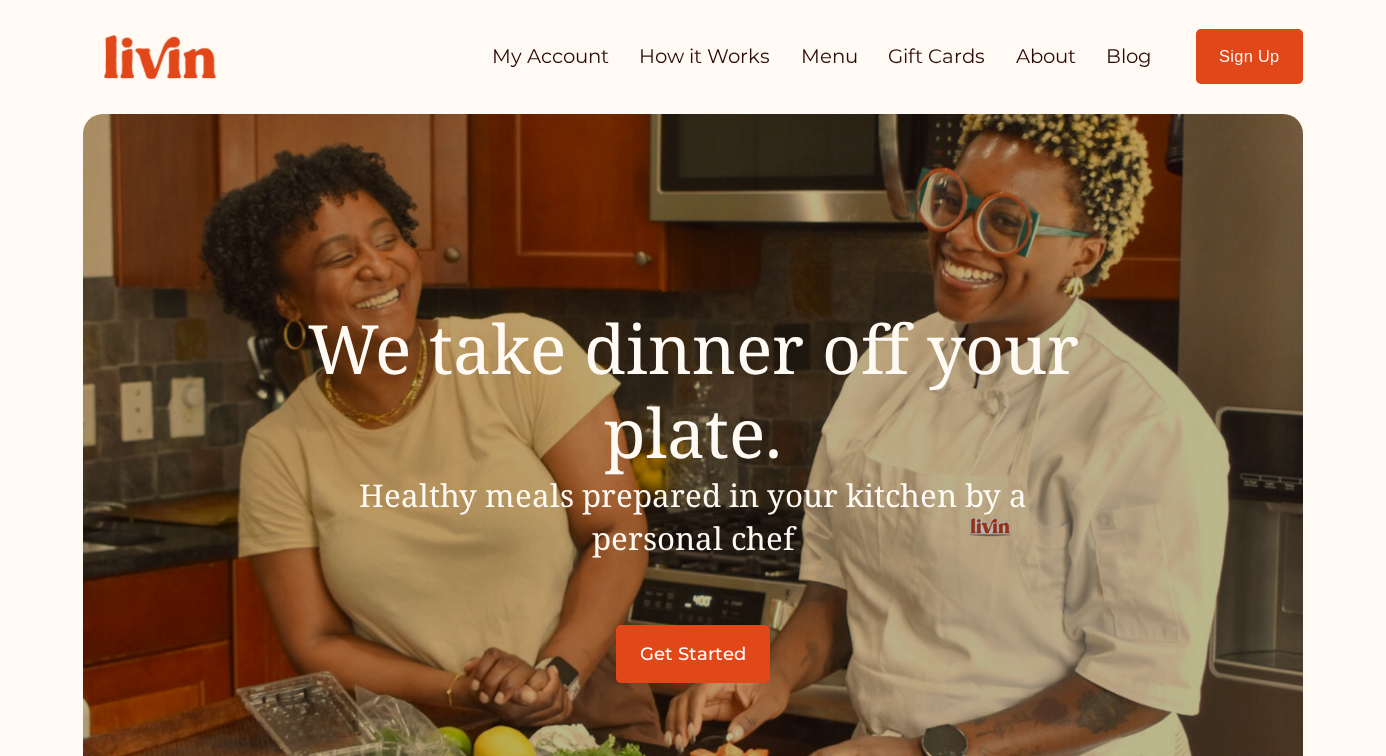 scroll, scrollTop: 1380, scrollLeft: 0, axis: vertical 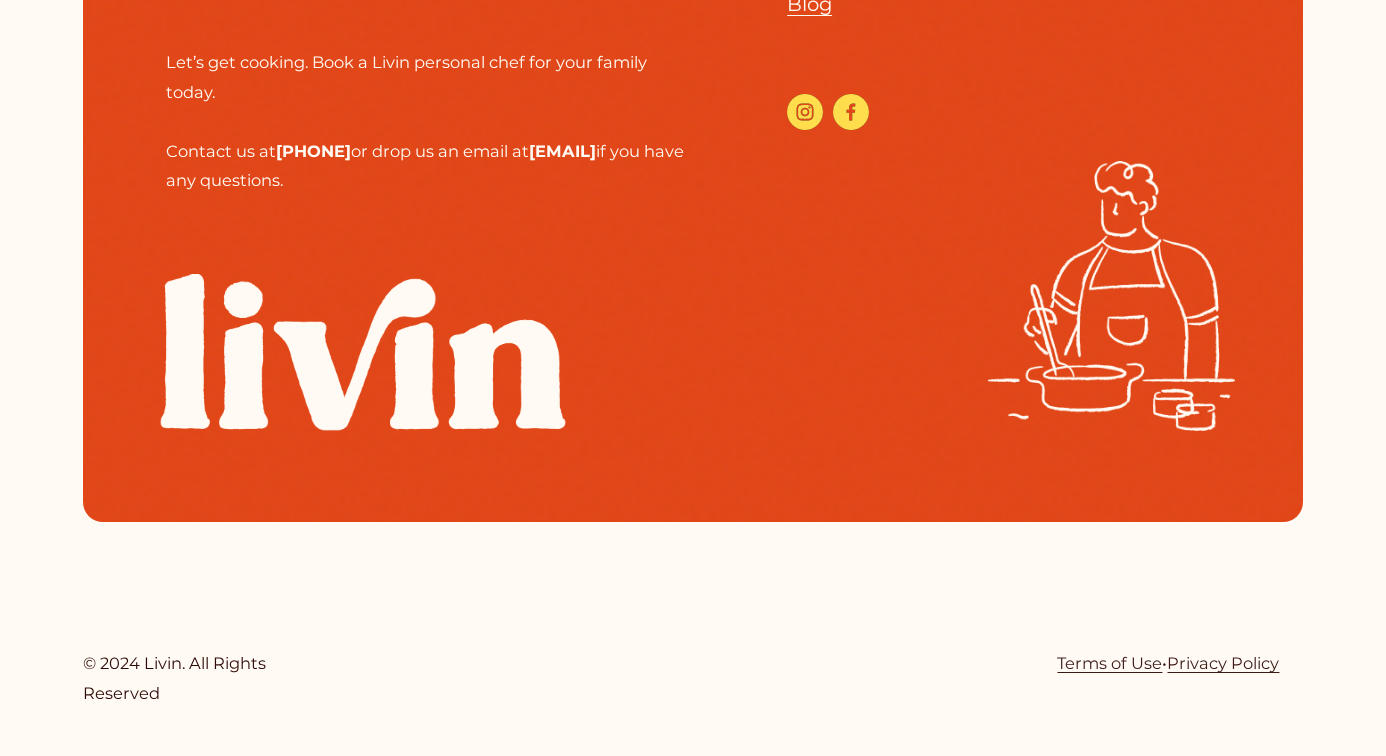 click on "Terms of Use" at bounding box center (1109, 663) 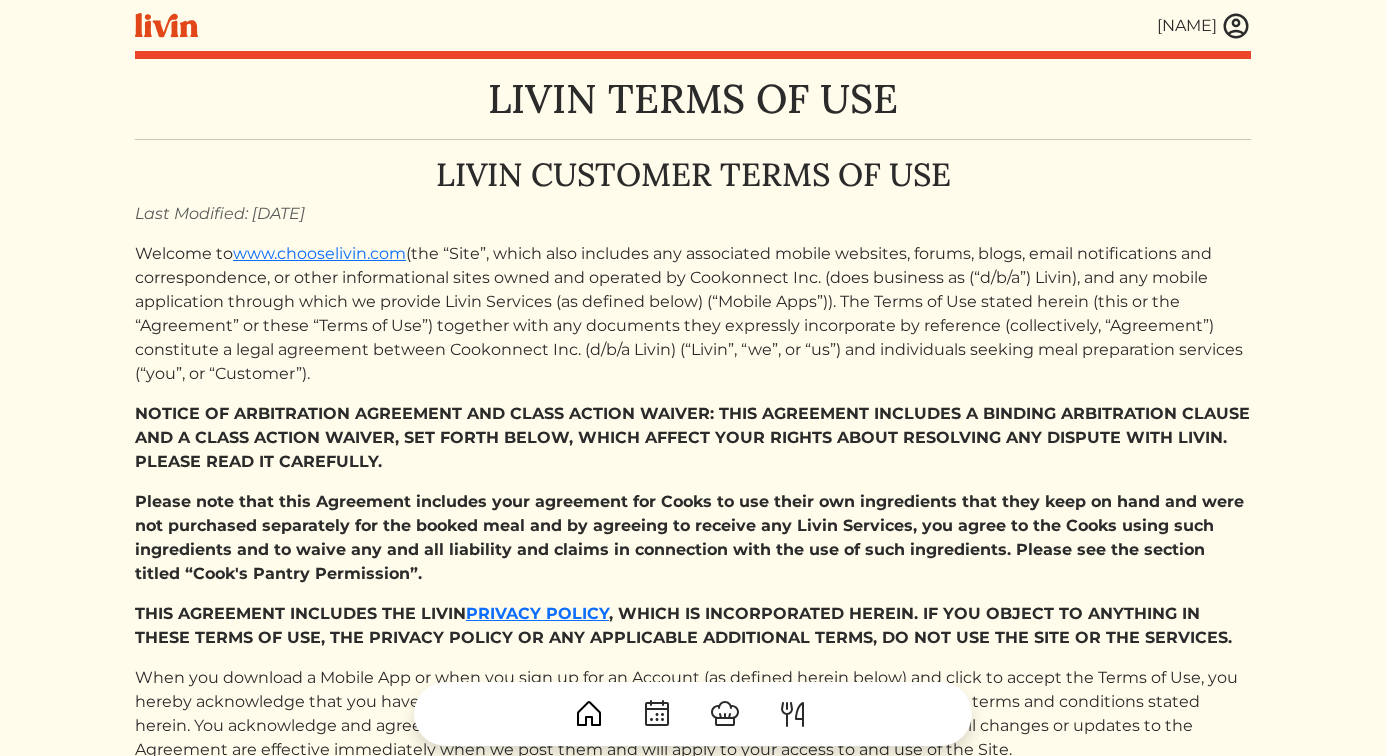 scroll, scrollTop: 6, scrollLeft: 0, axis: vertical 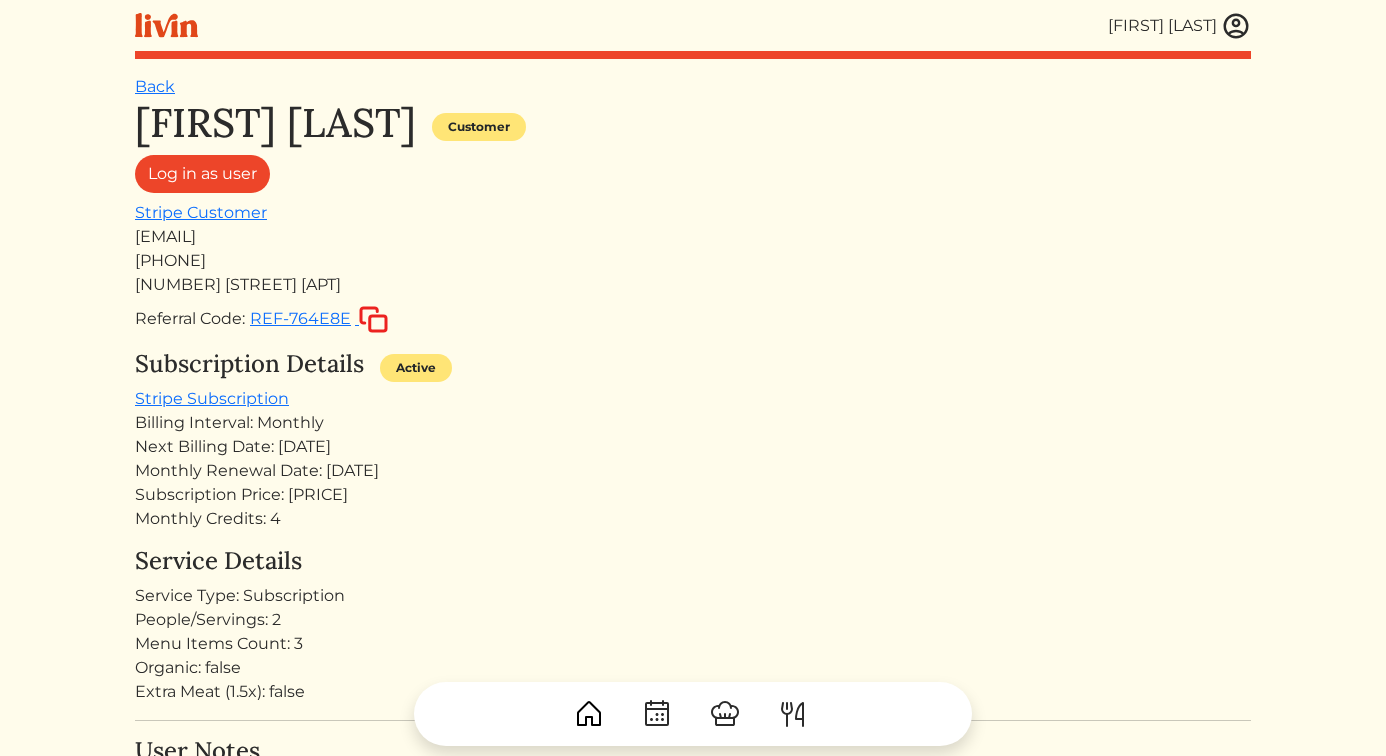 click on "[FIRST] [LAST]" at bounding box center (1162, 26) 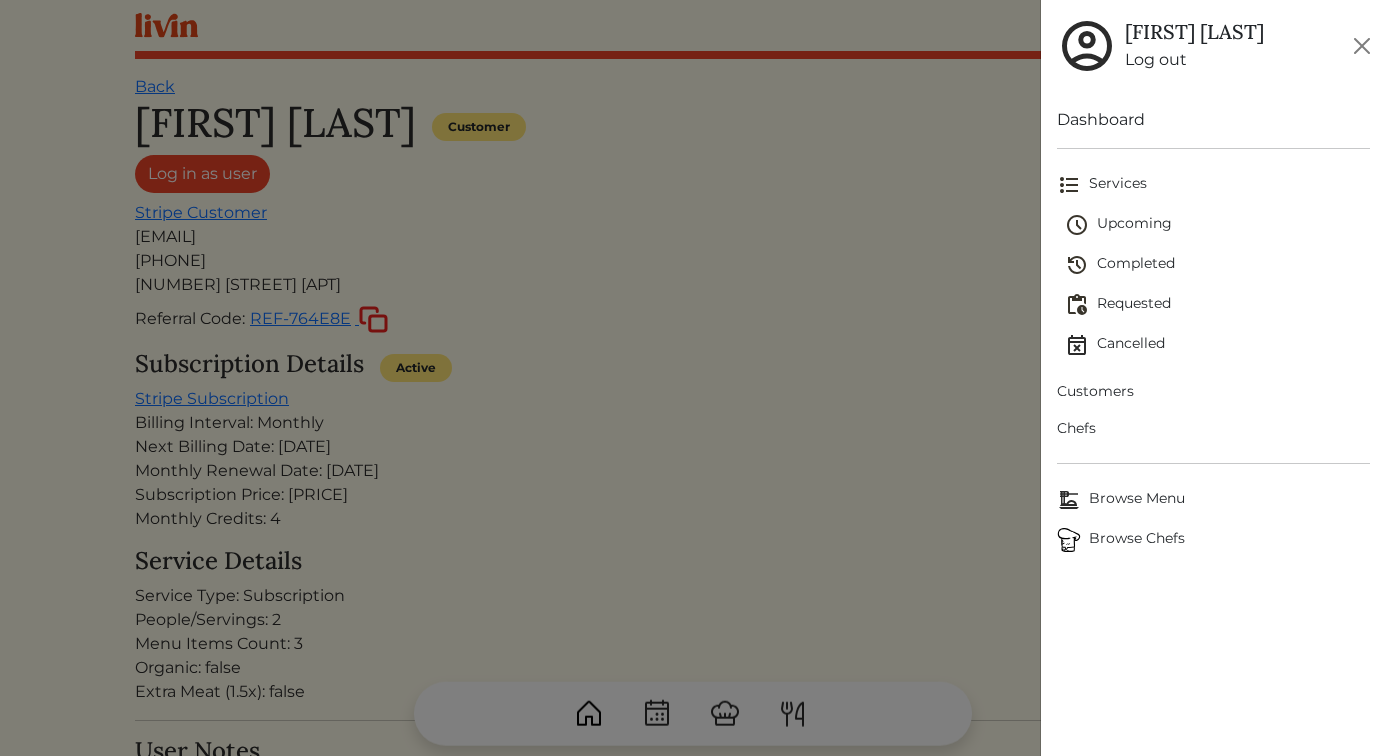 click on "Upcoming" at bounding box center (1218, 225) 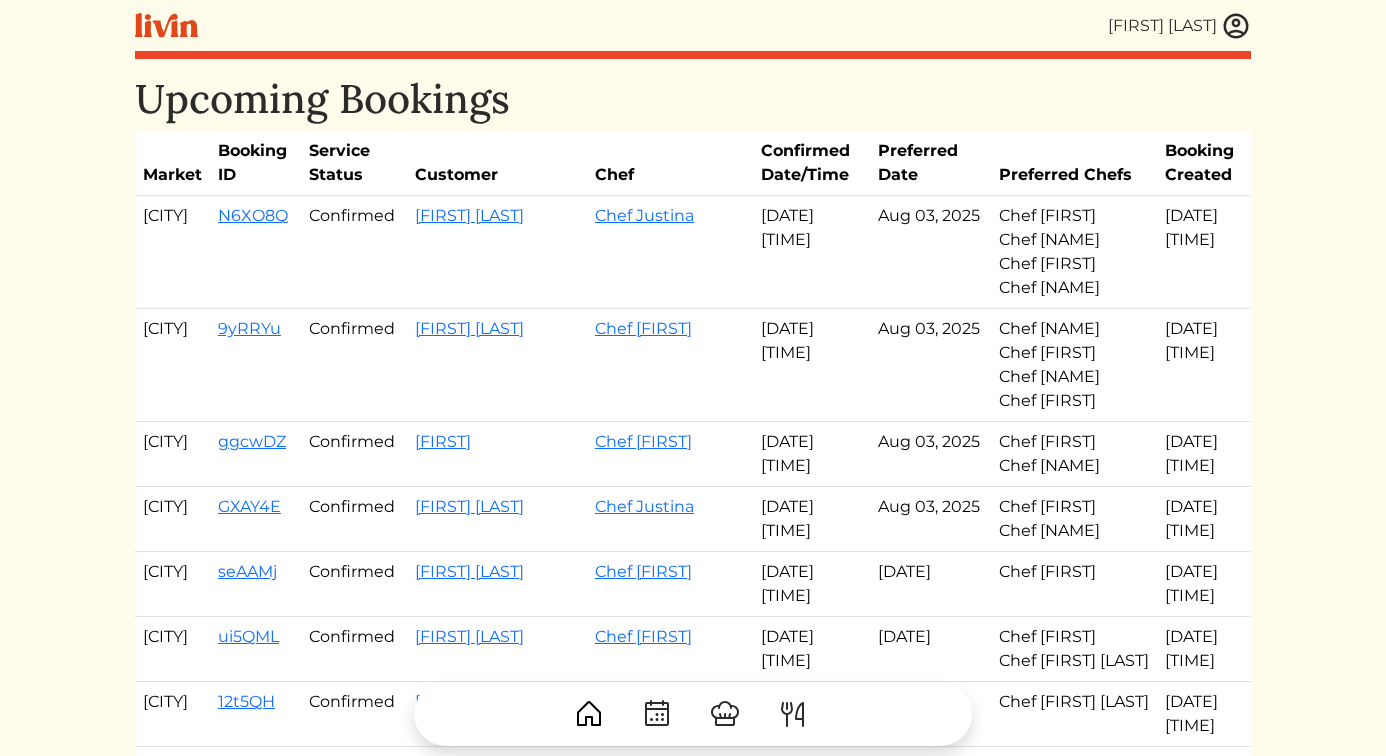 click at bounding box center (1236, 26) 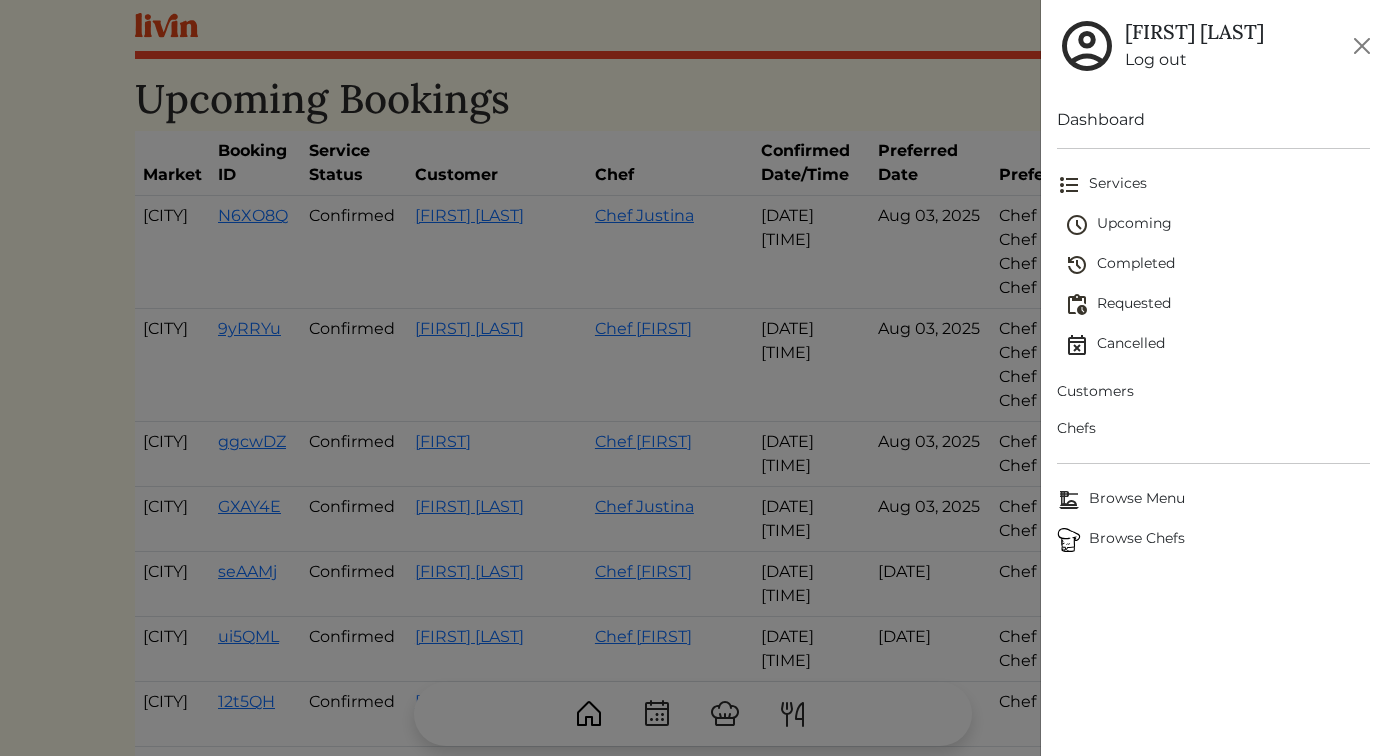 click on "Chefs" at bounding box center (1214, 428) 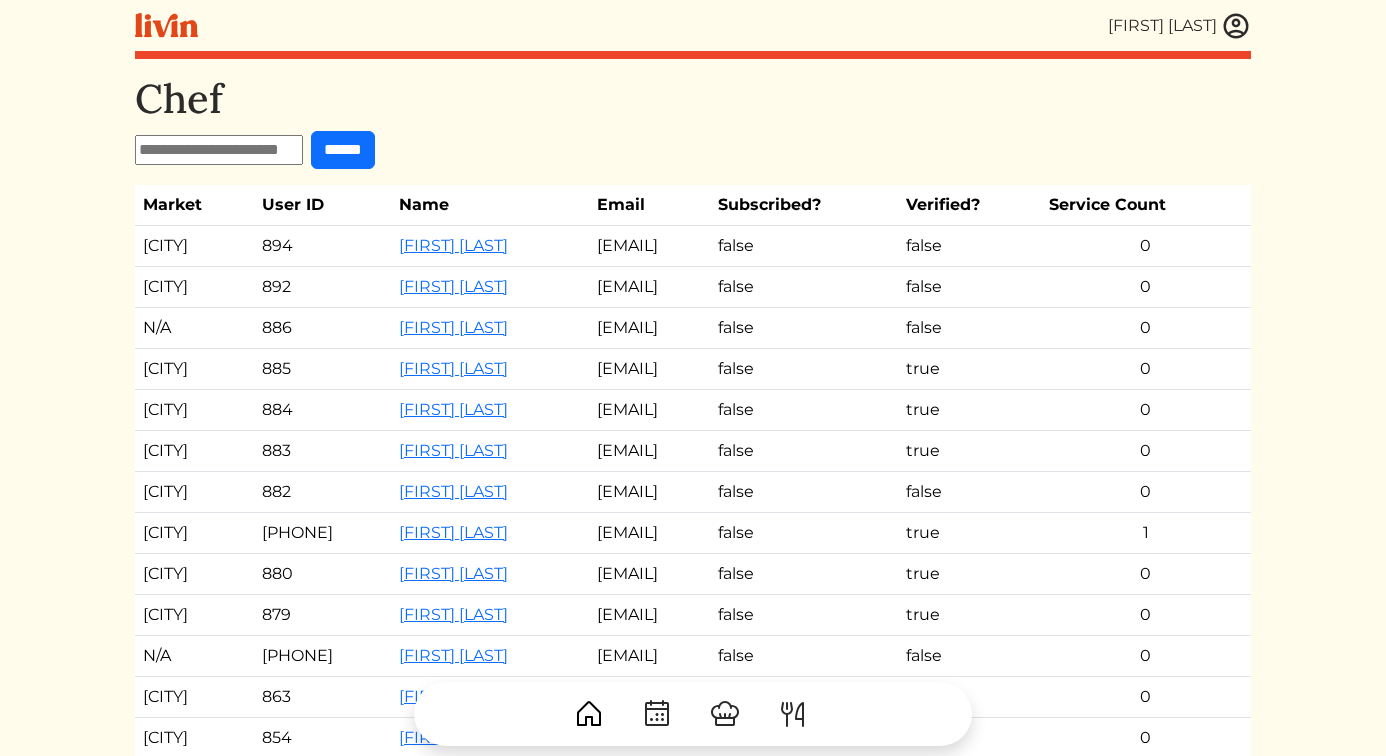 drag, startPoint x: 561, startPoint y: 370, endPoint x: 812, endPoint y: 370, distance: 251 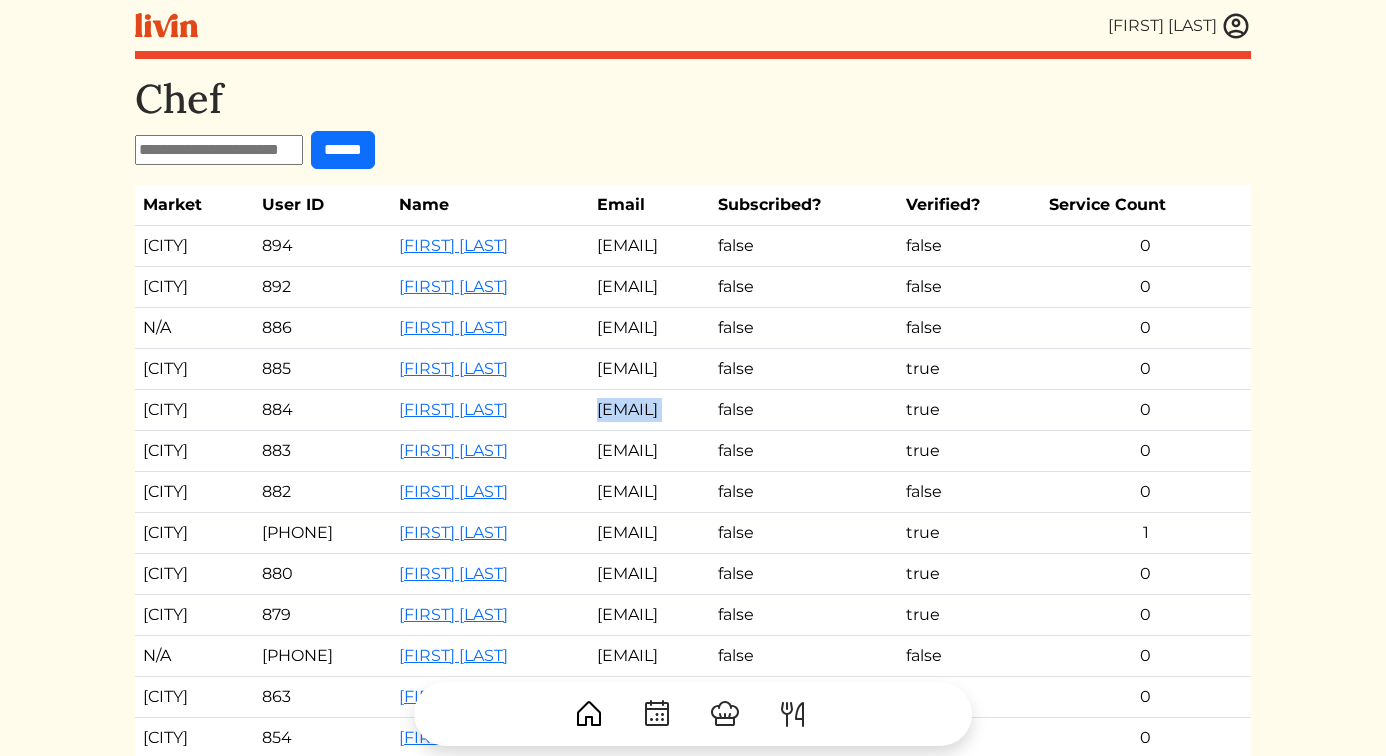 click on "julescrespy@gmail.com" at bounding box center (650, 410) 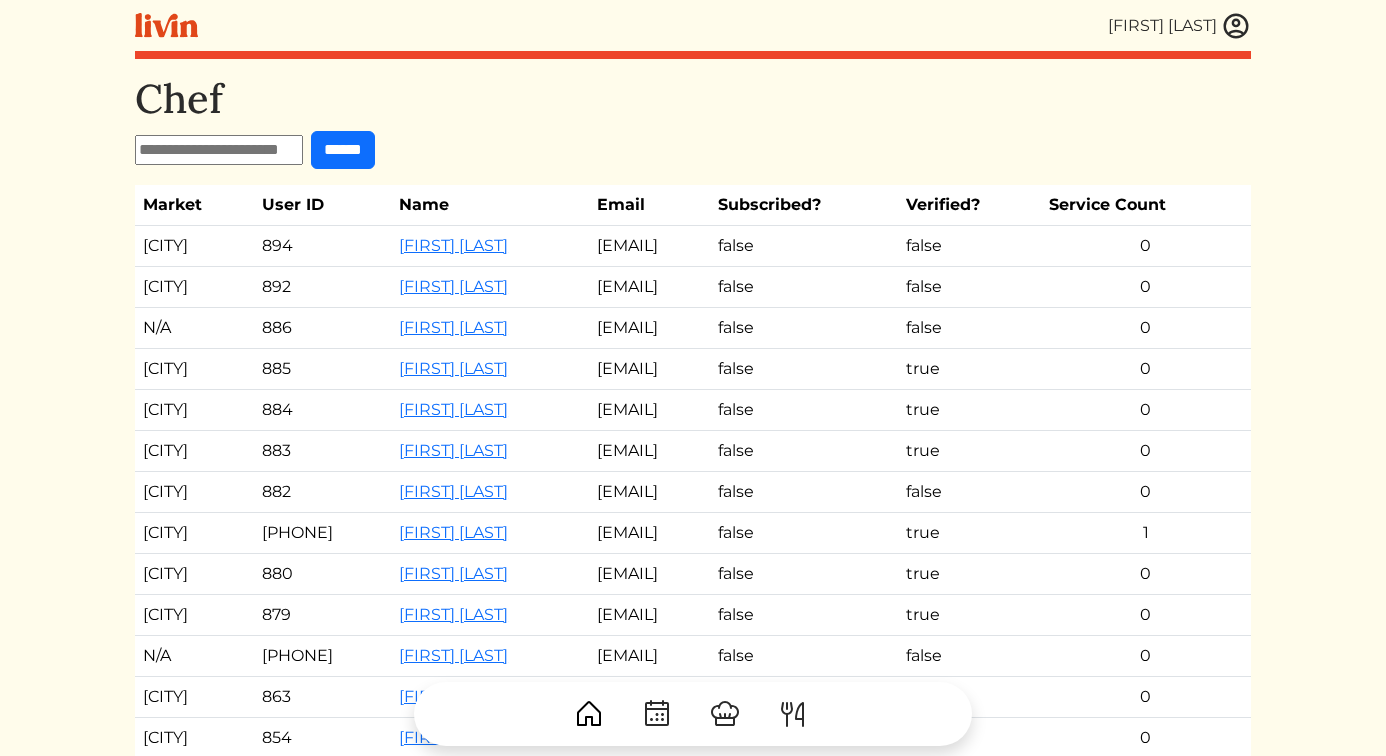 click on "mngonzales13@gmail.com" at bounding box center [650, 451] 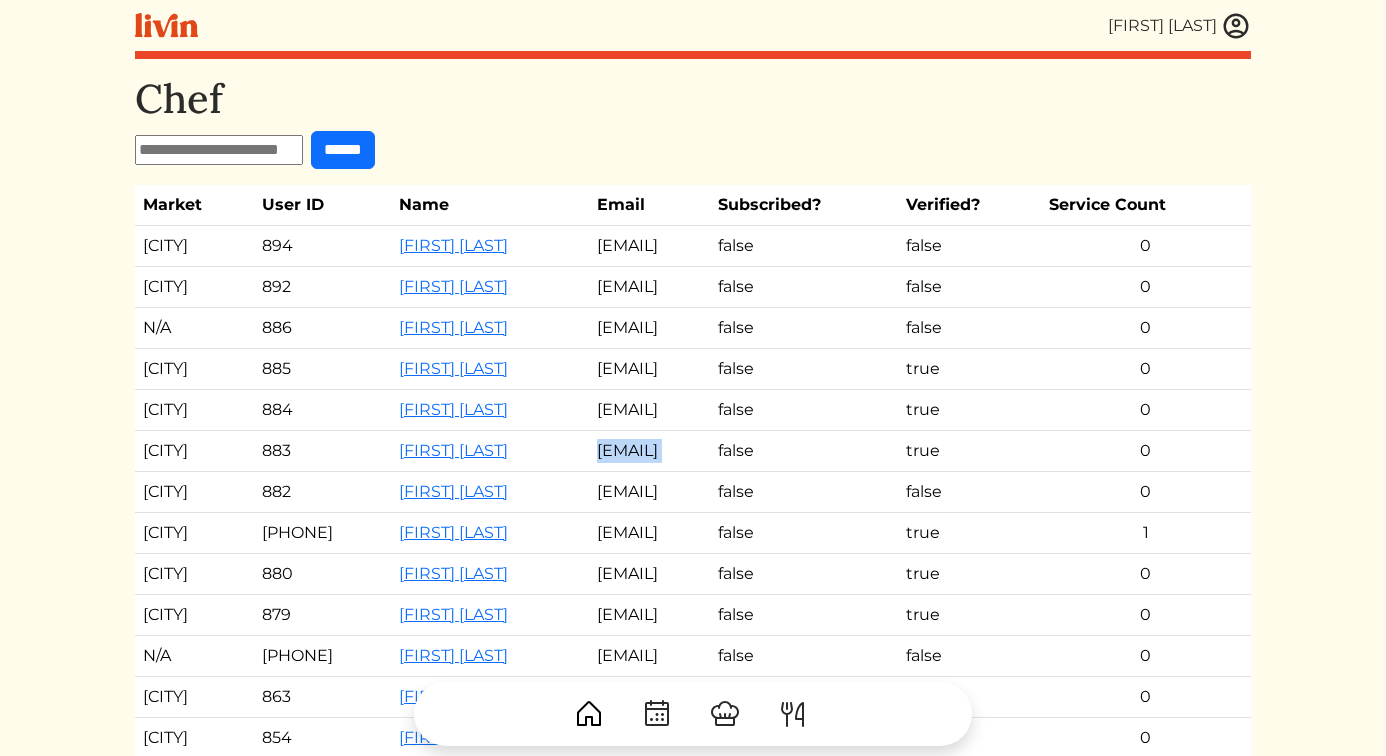 click on "mngonzales13@gmail.com" at bounding box center (650, 451) 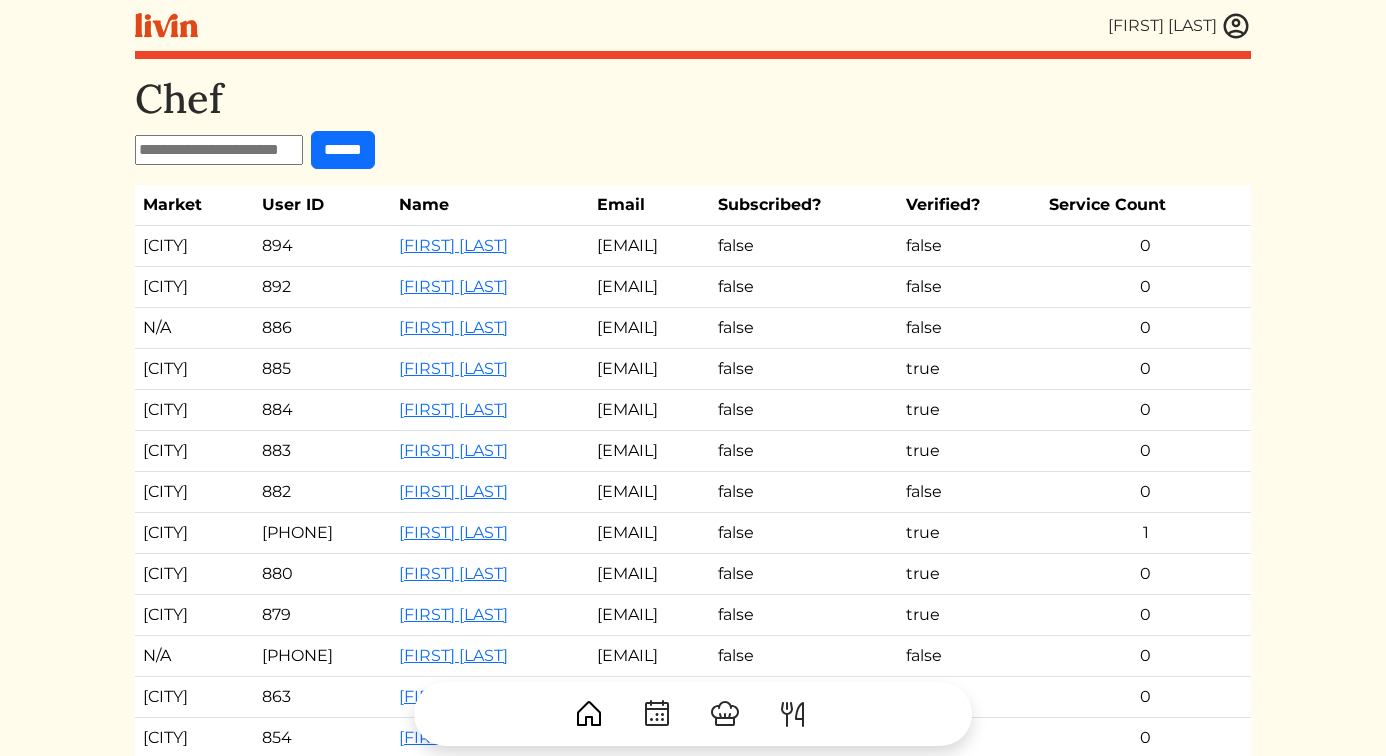 click on "mychealag@gmail.com" at bounding box center (650, 492) 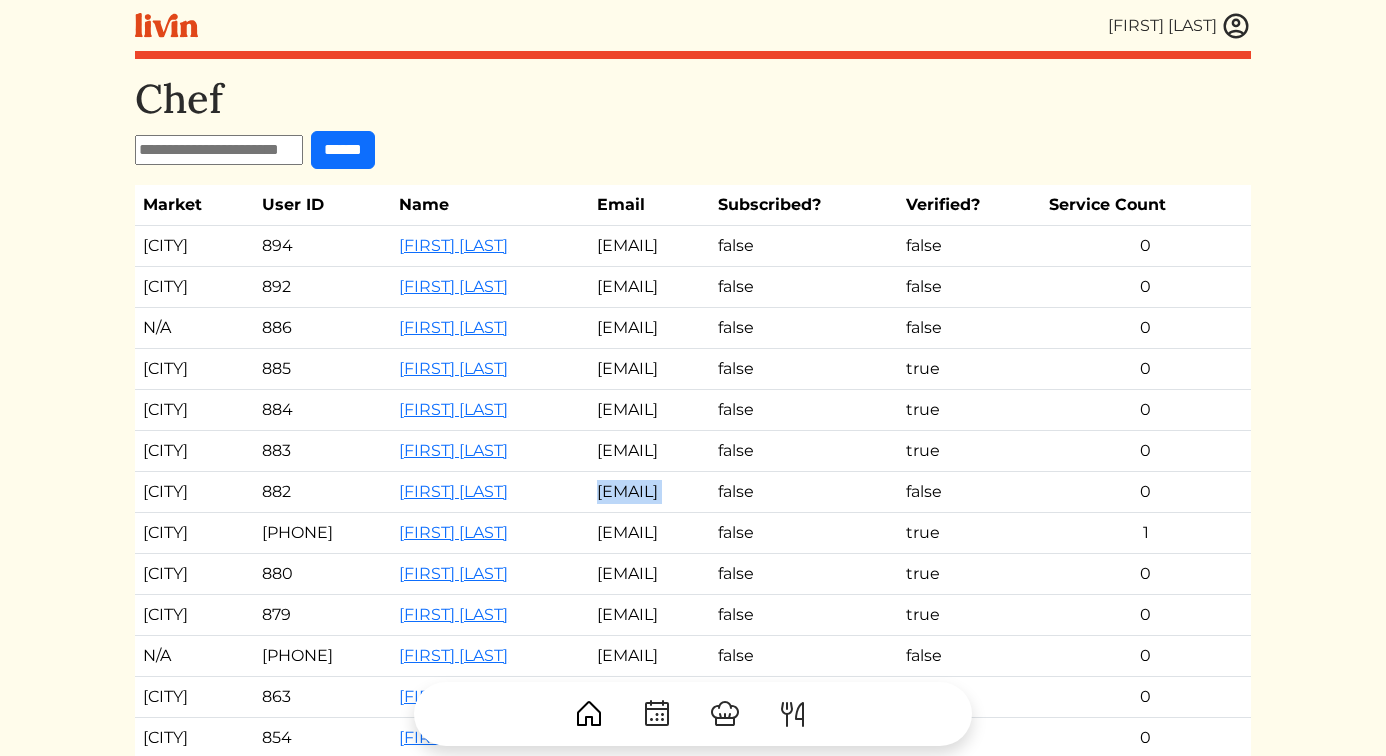 click on "mychealag@gmail.com" at bounding box center [650, 492] 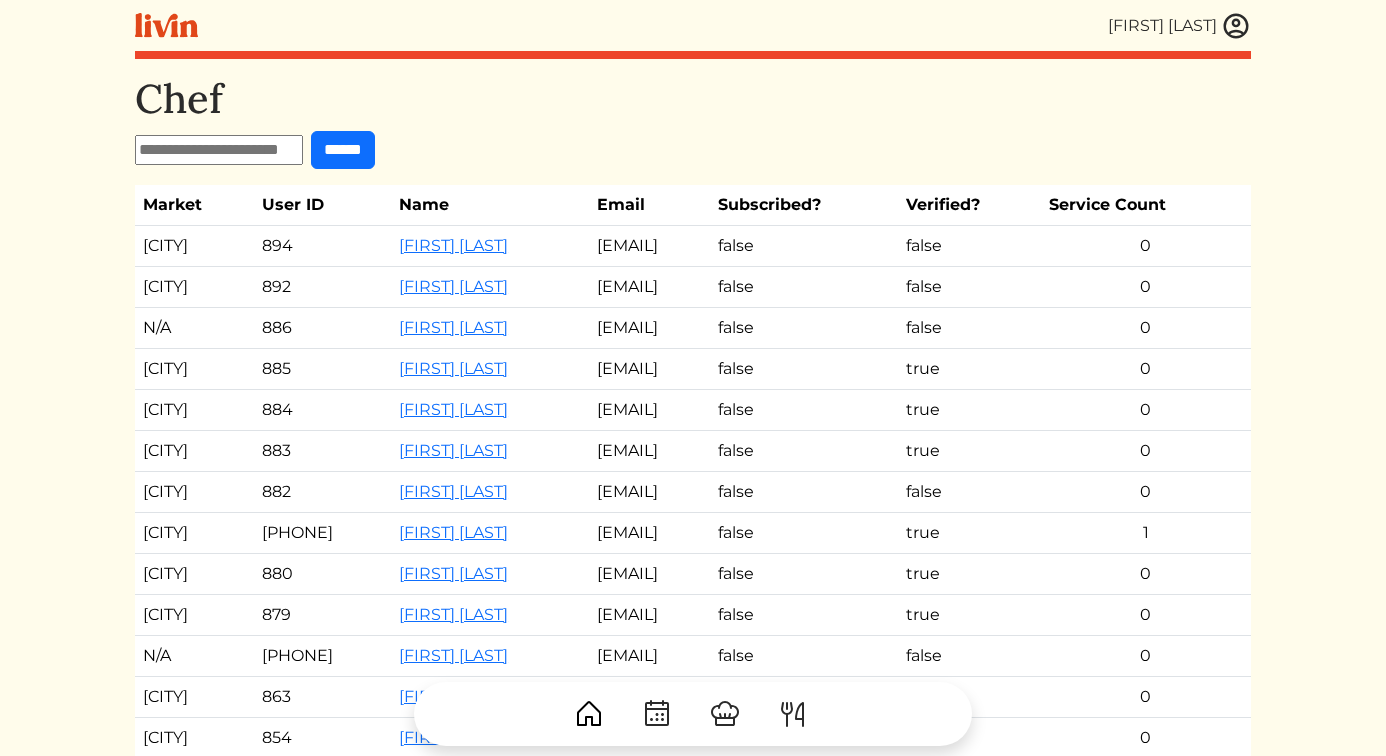 click on "rybalbuena@gmail.com" at bounding box center (650, 533) 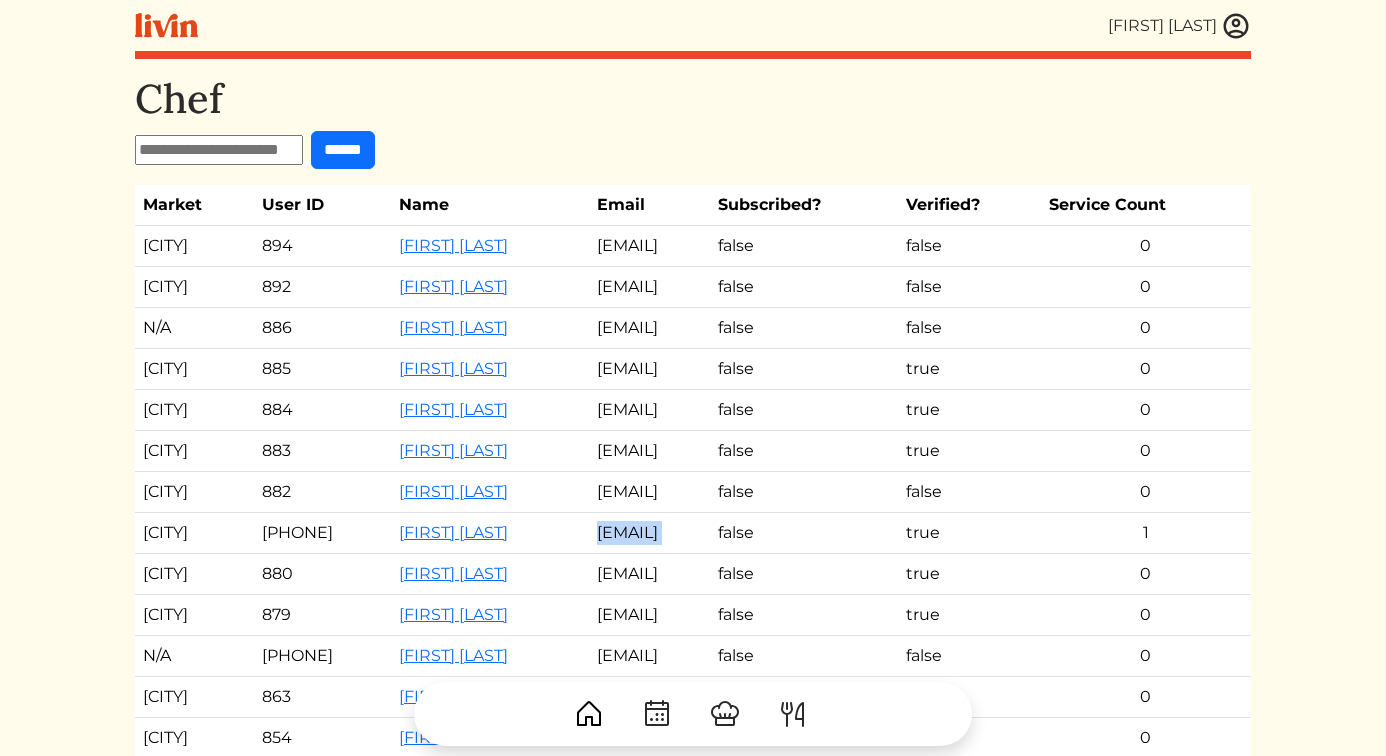click on "rybalbuena@gmail.com" at bounding box center (650, 533) 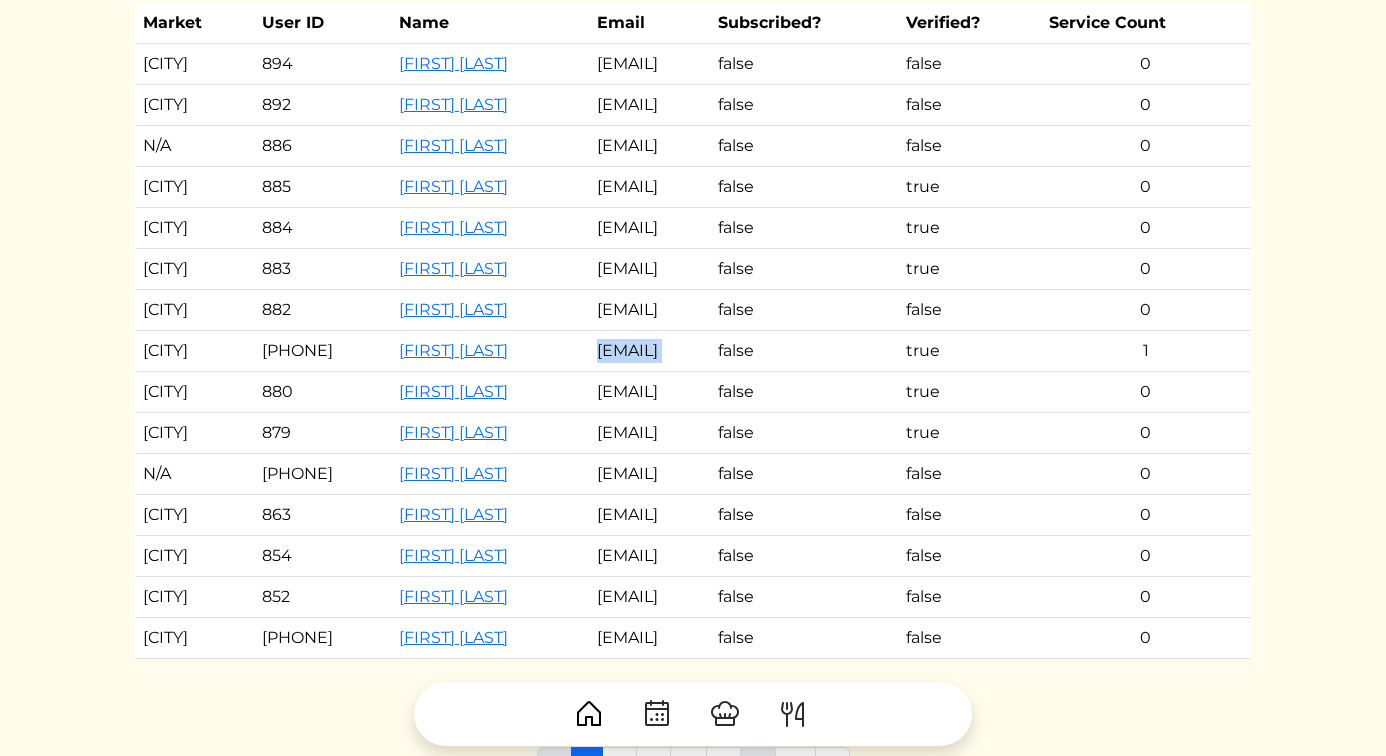 scroll, scrollTop: 197, scrollLeft: 0, axis: vertical 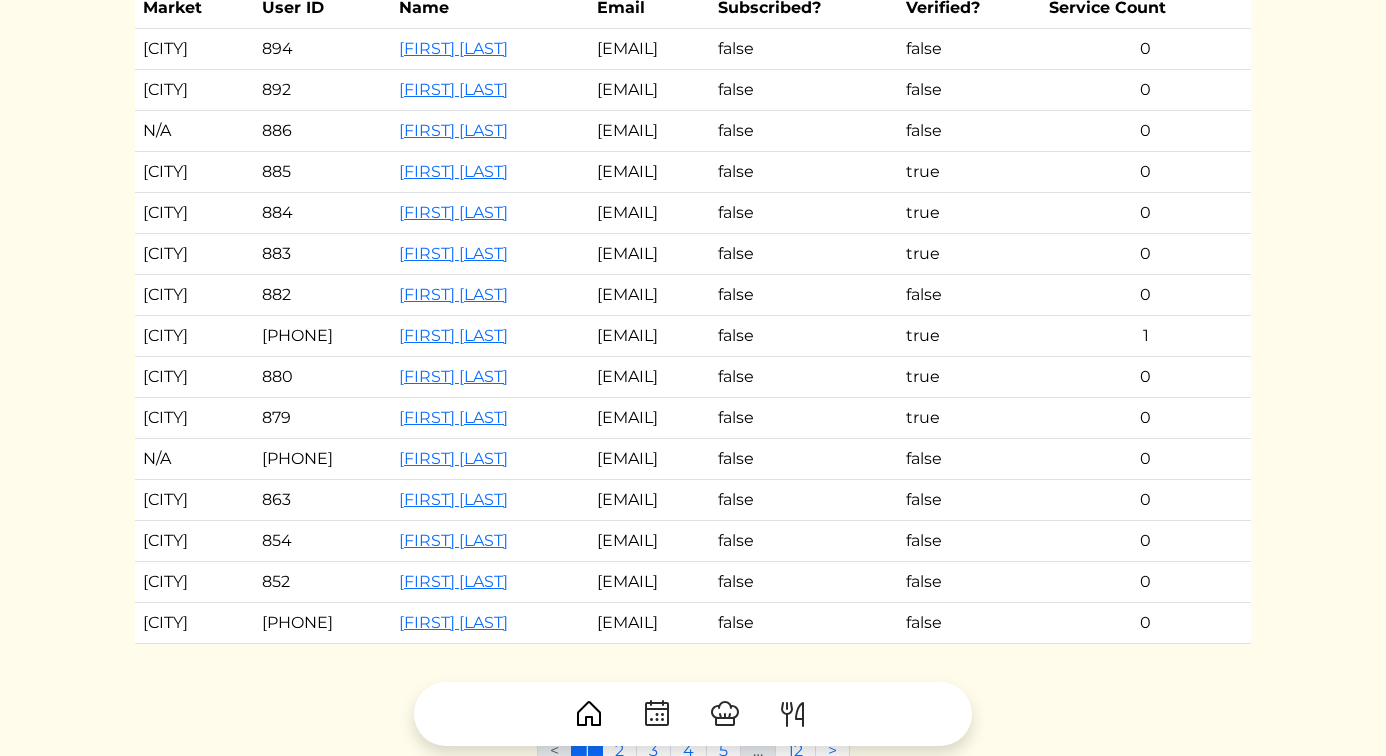 click on "rodriguez.nick@hotmail.com" at bounding box center (650, 377) 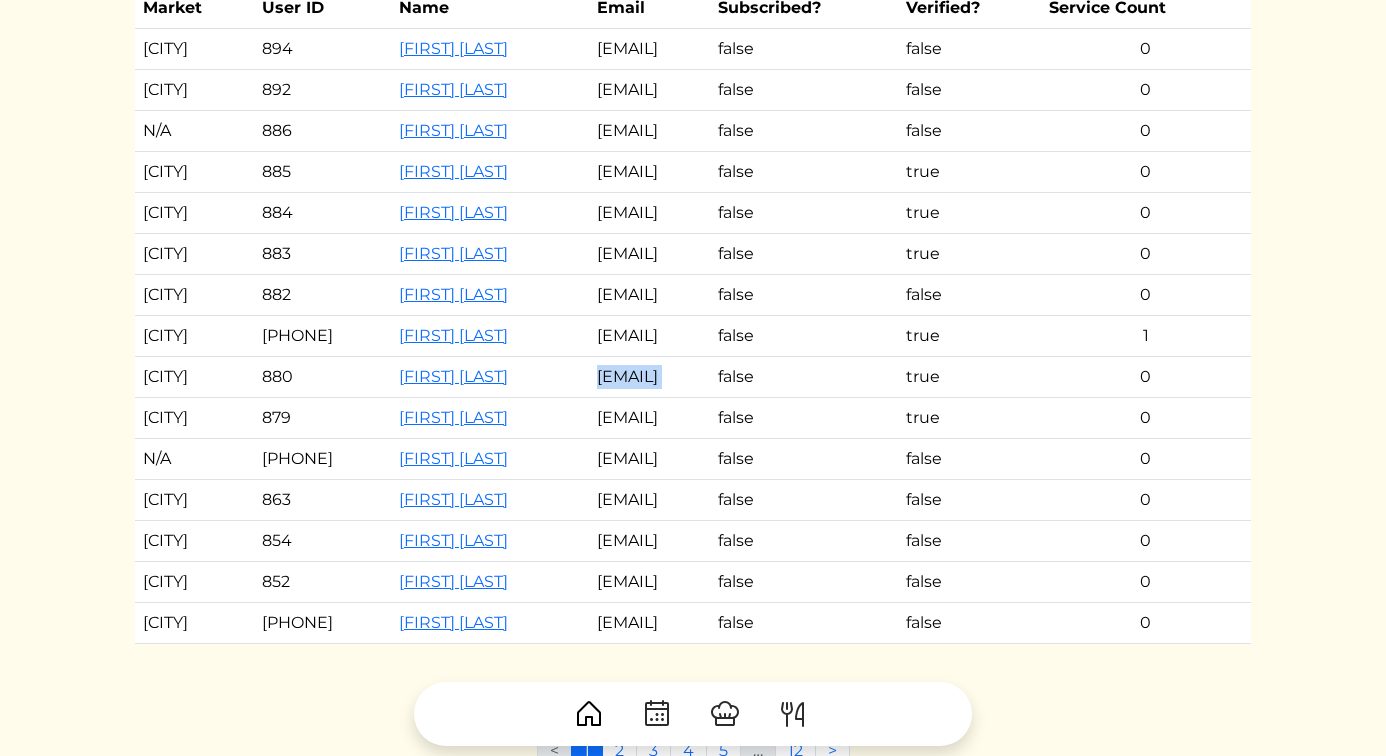 click on "rodriguez.nick@hotmail.com" at bounding box center [650, 377] 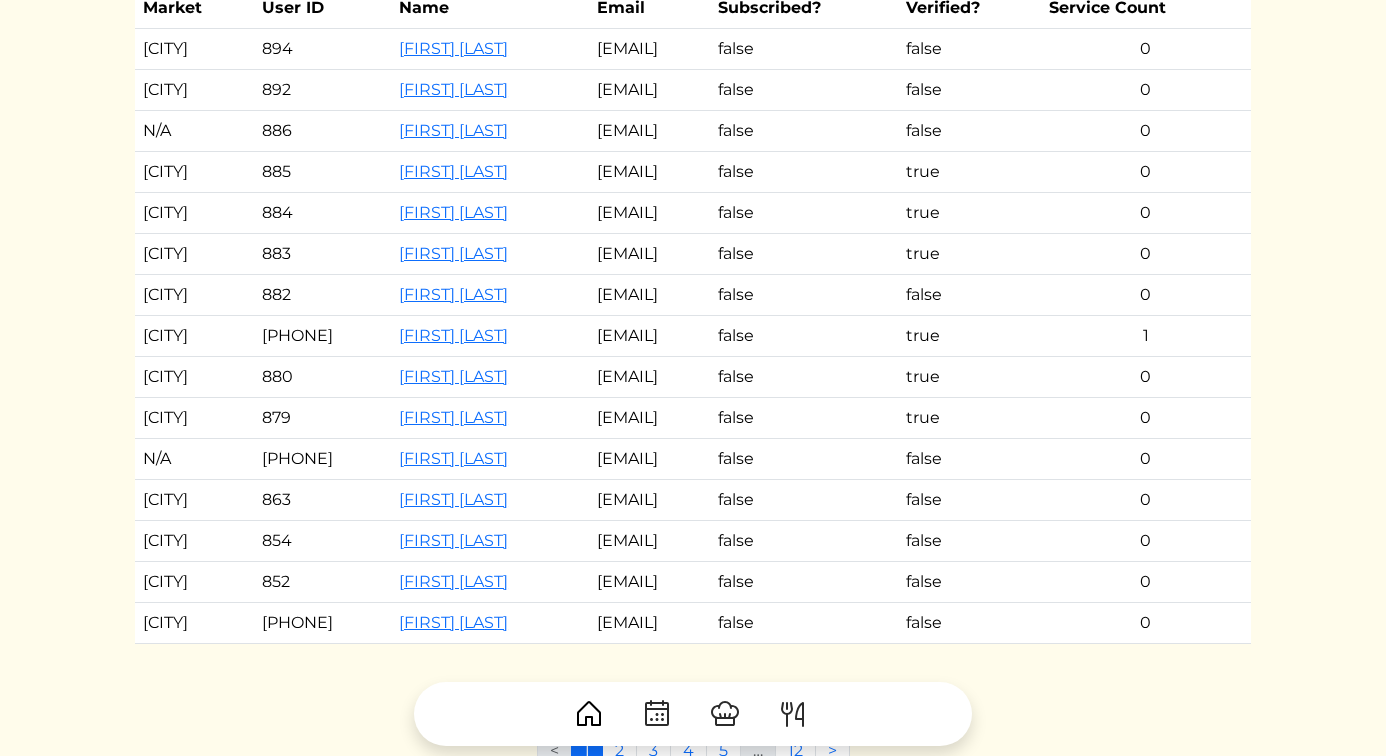 click on "food4stringz@gmail.com" at bounding box center [650, 418] 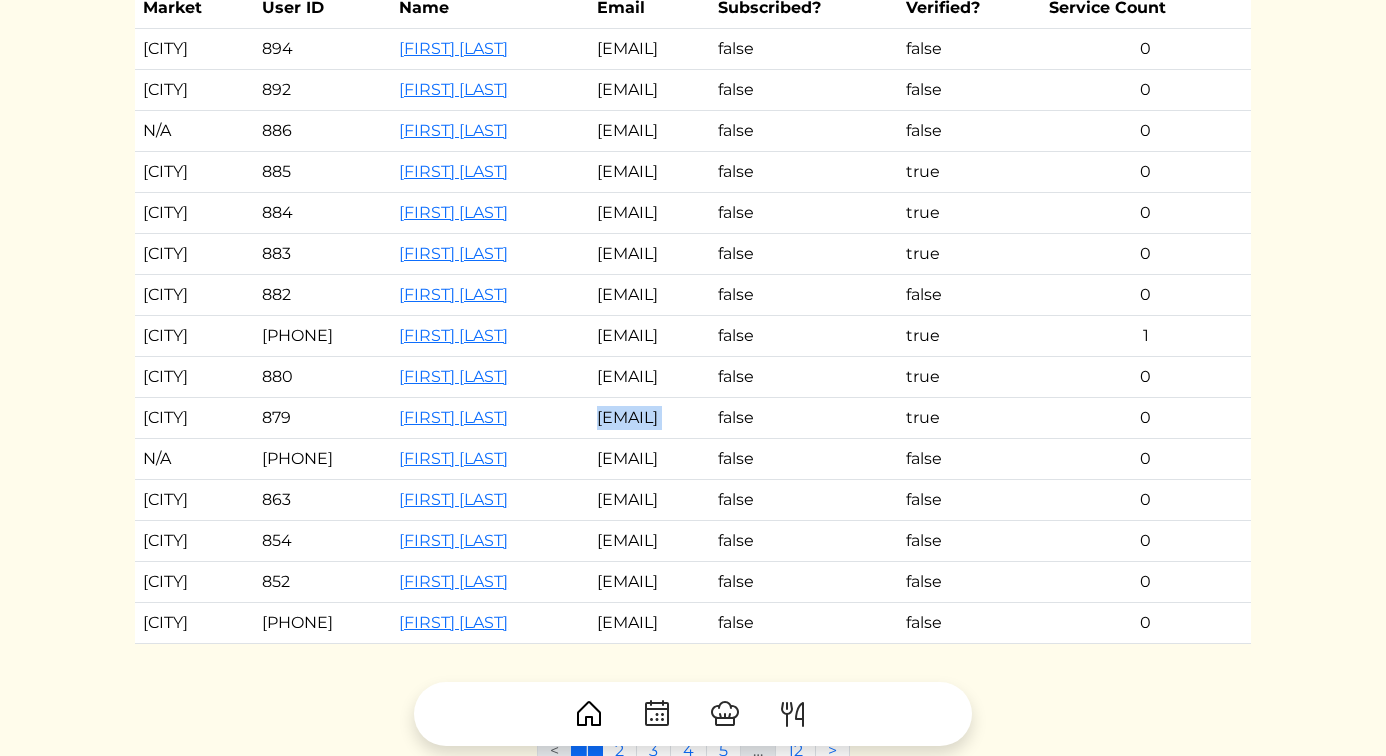 click on "food4stringz@gmail.com" at bounding box center (650, 418) 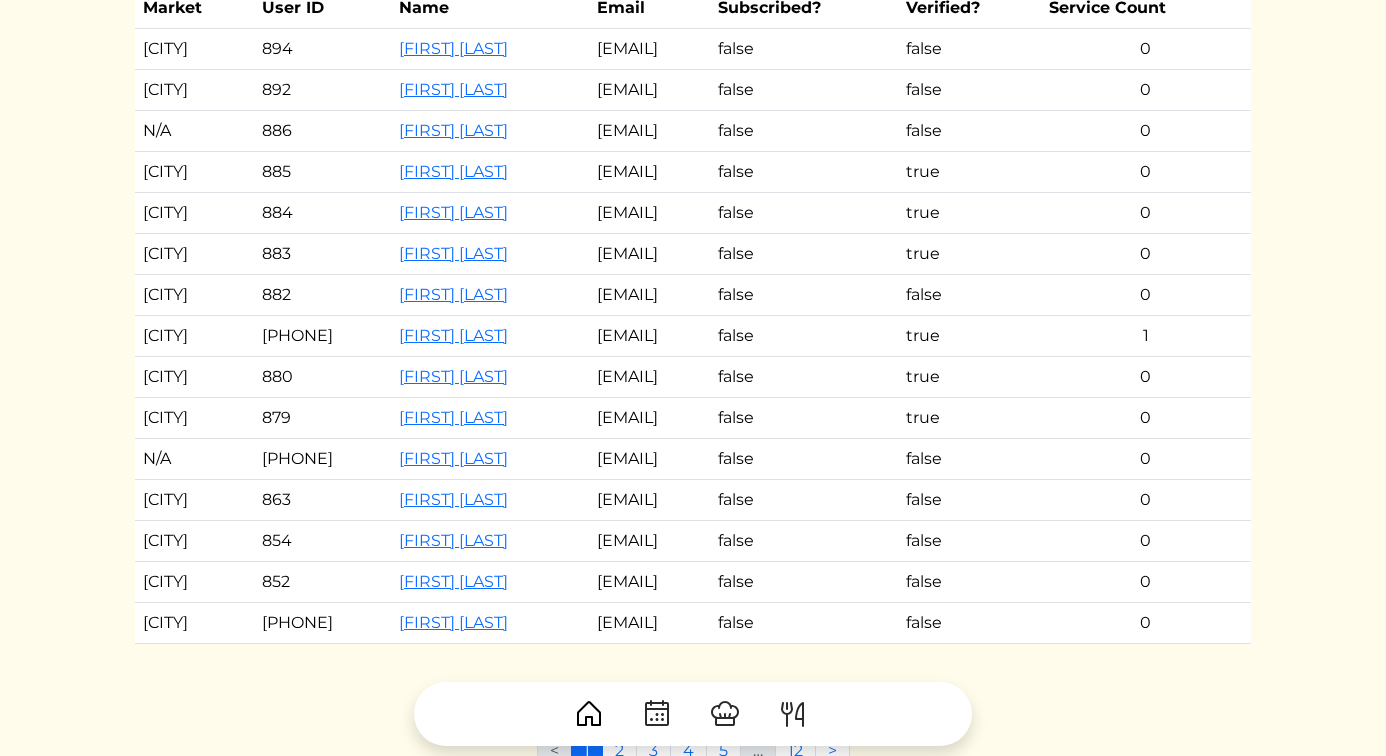 click on "rhythmandfood@yahoo.com" at bounding box center [650, 459] 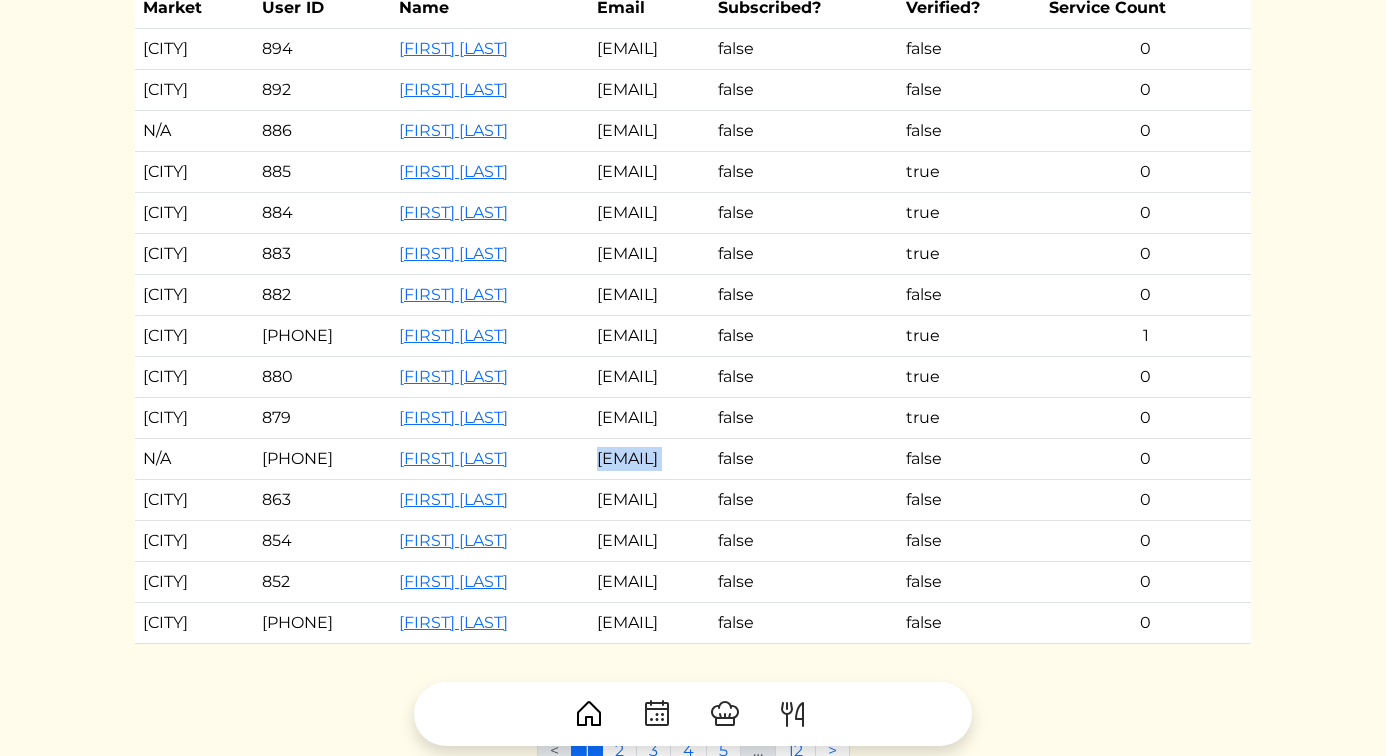 click on "rhythmandfood@yahoo.com" at bounding box center (650, 459) 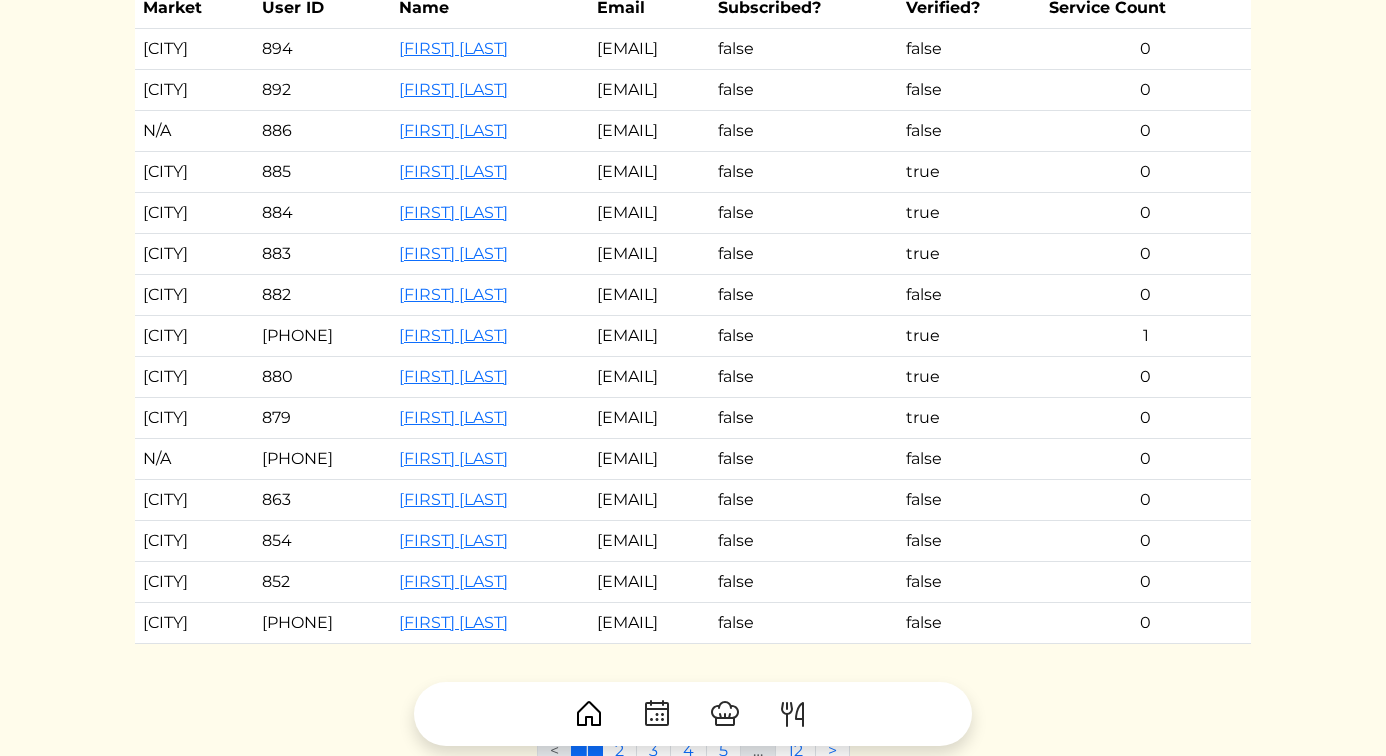 click on "taahirahmcd.1127@gmail.com" at bounding box center [650, 500] 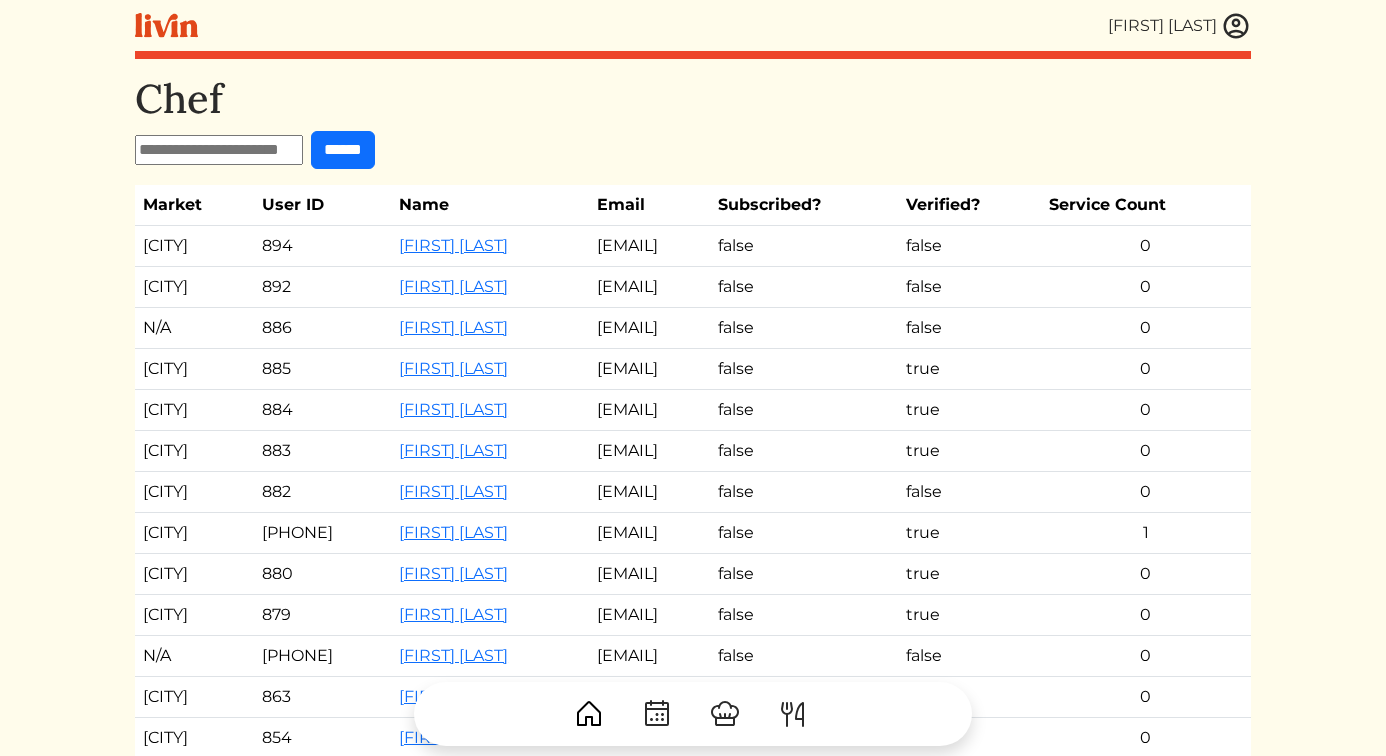 scroll, scrollTop: 462, scrollLeft: 0, axis: vertical 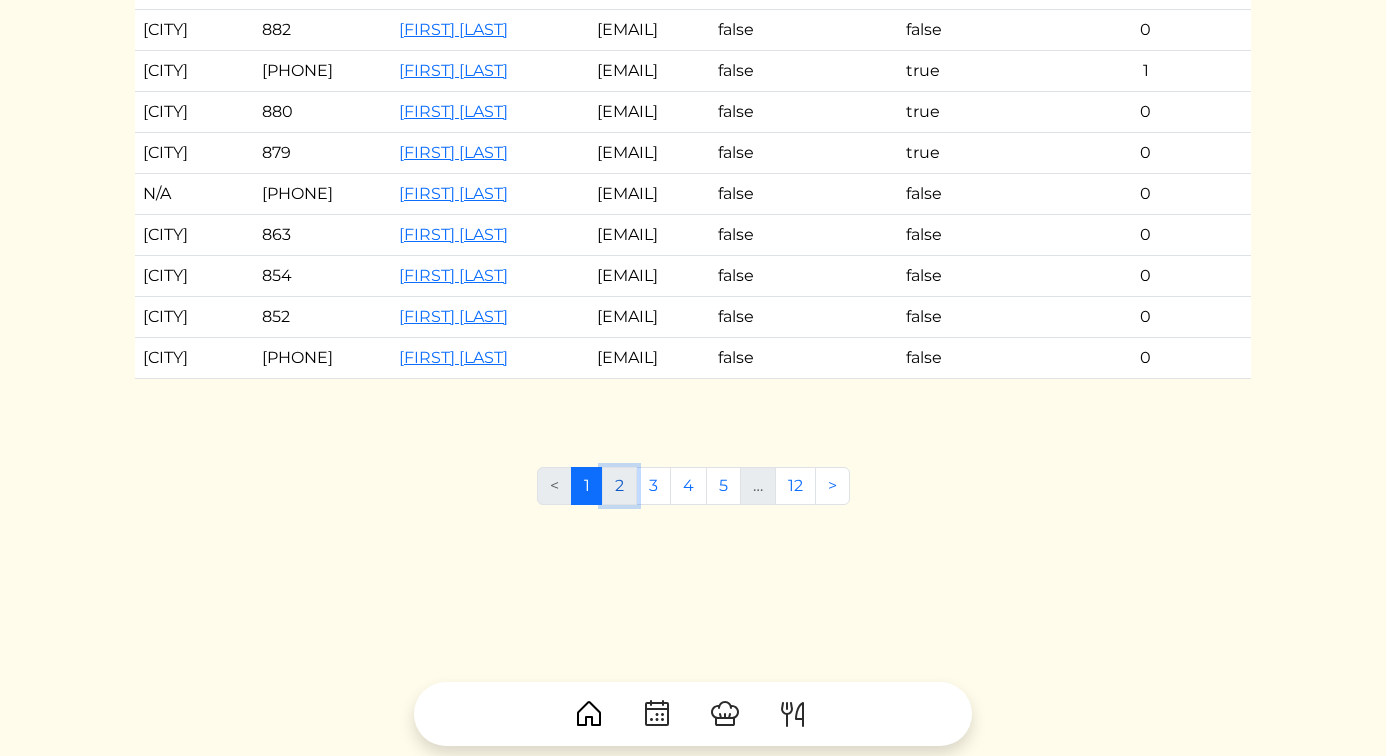 click on "2" at bounding box center (619, 486) 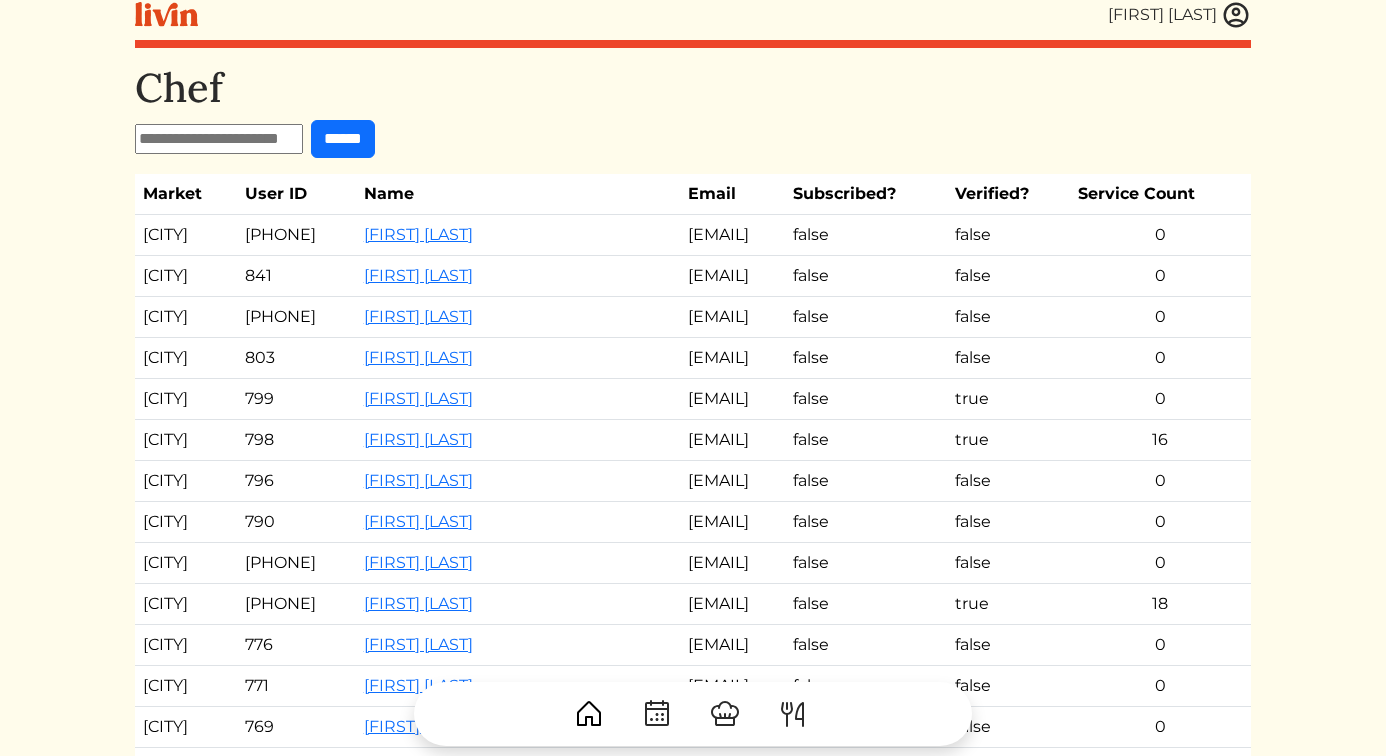 scroll, scrollTop: 0, scrollLeft: 0, axis: both 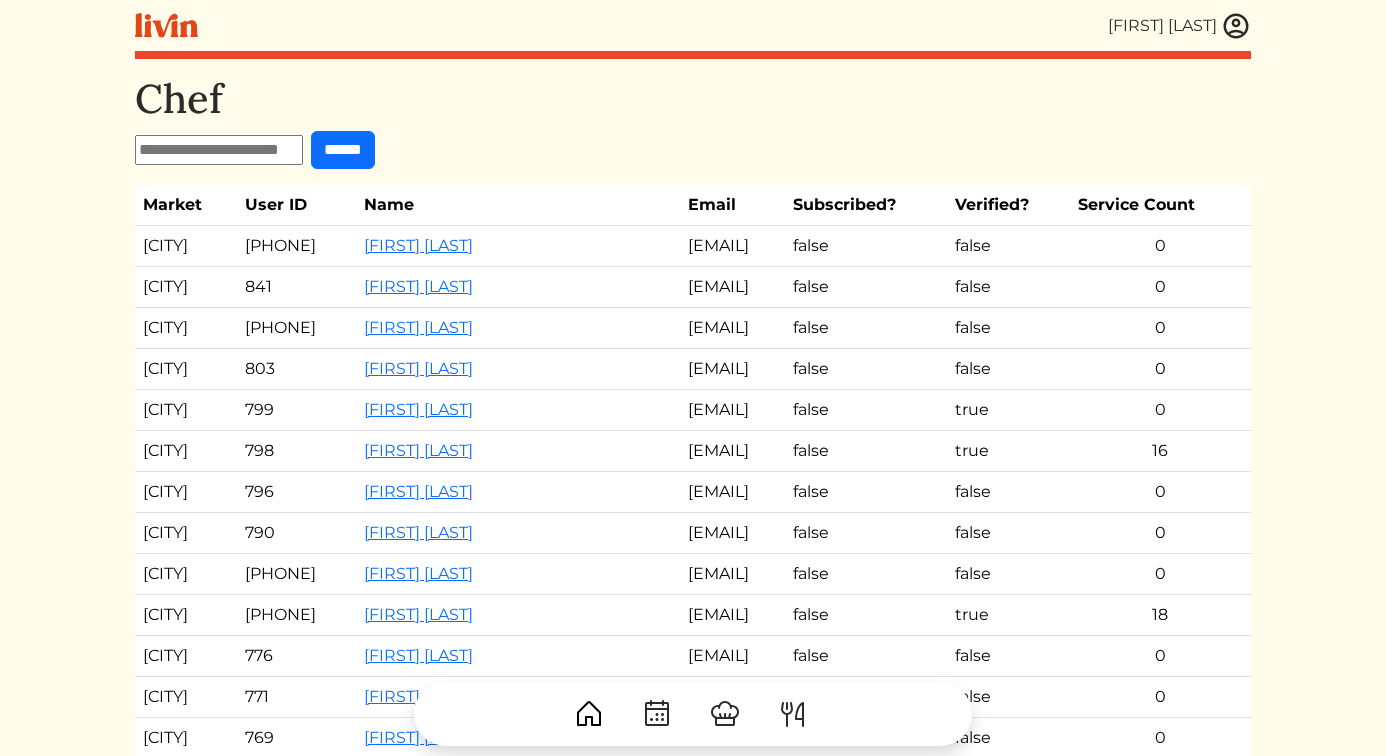 click on "ahprovisions@gmail.com" at bounding box center [732, 410] 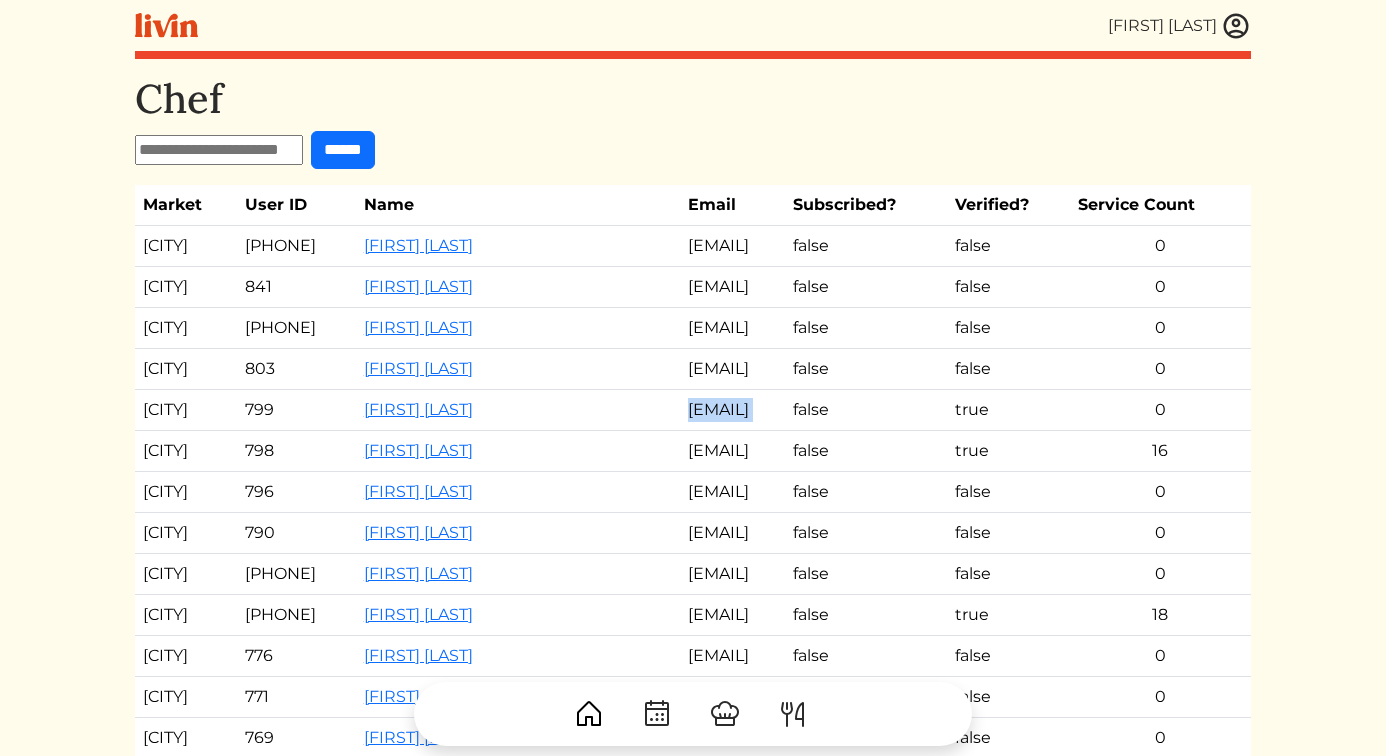 click on "ahprovisions@gmail.com" at bounding box center (732, 410) 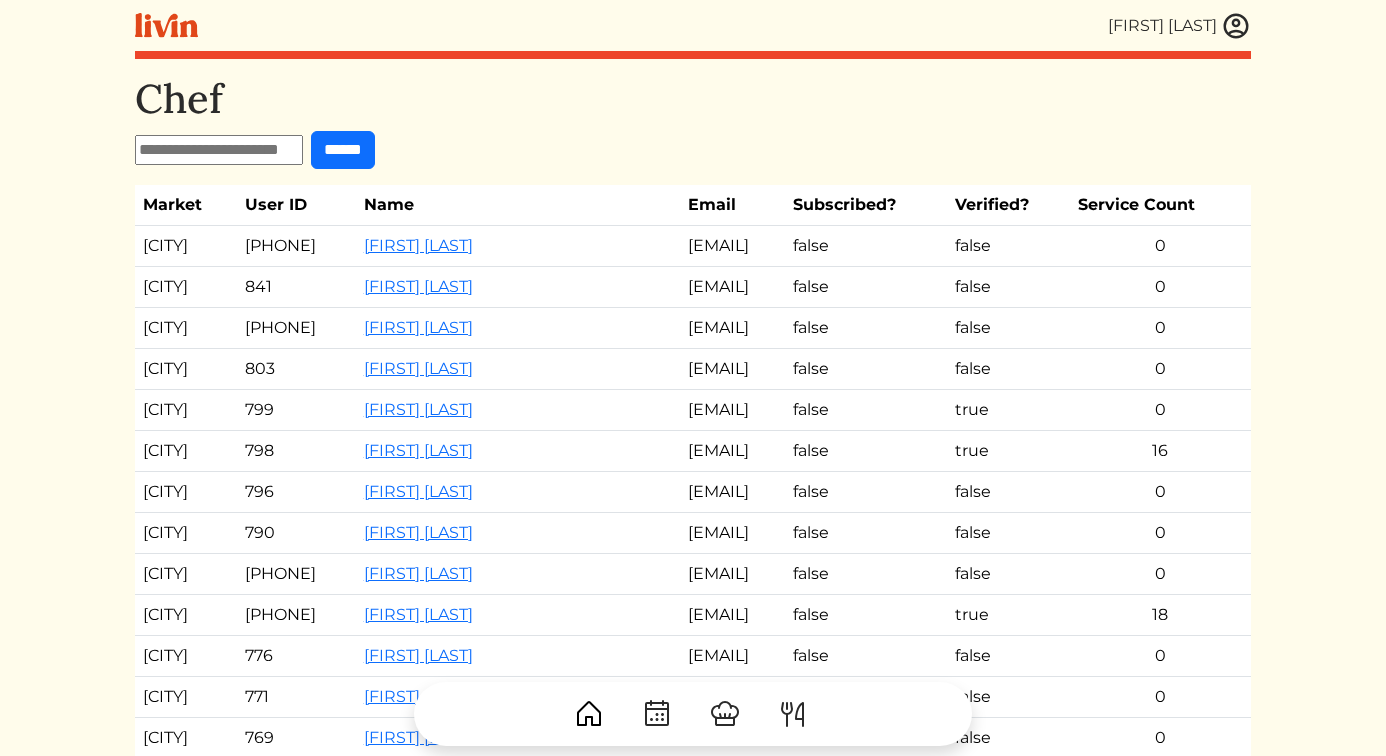 click on "cglass0806@icloud.com" at bounding box center (732, 451) 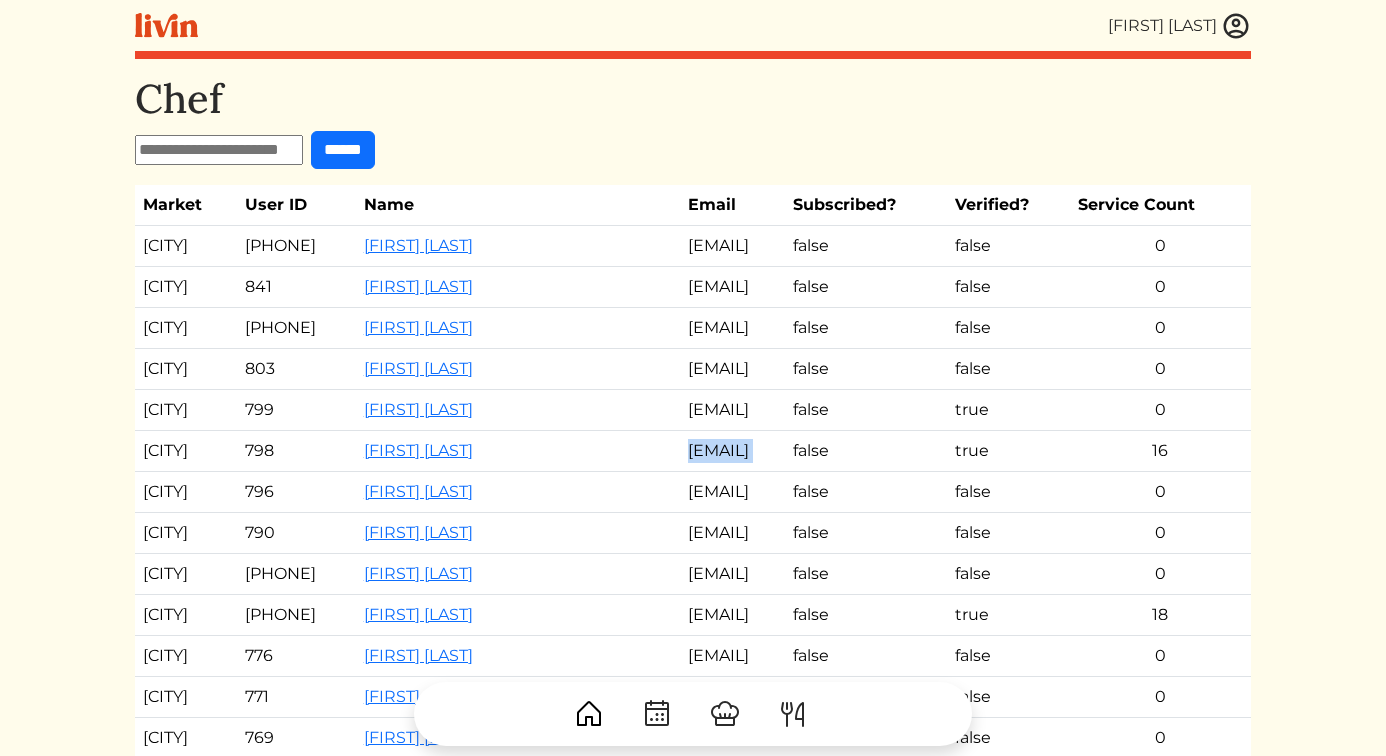 click on "cglass0806@icloud.com" at bounding box center [732, 451] 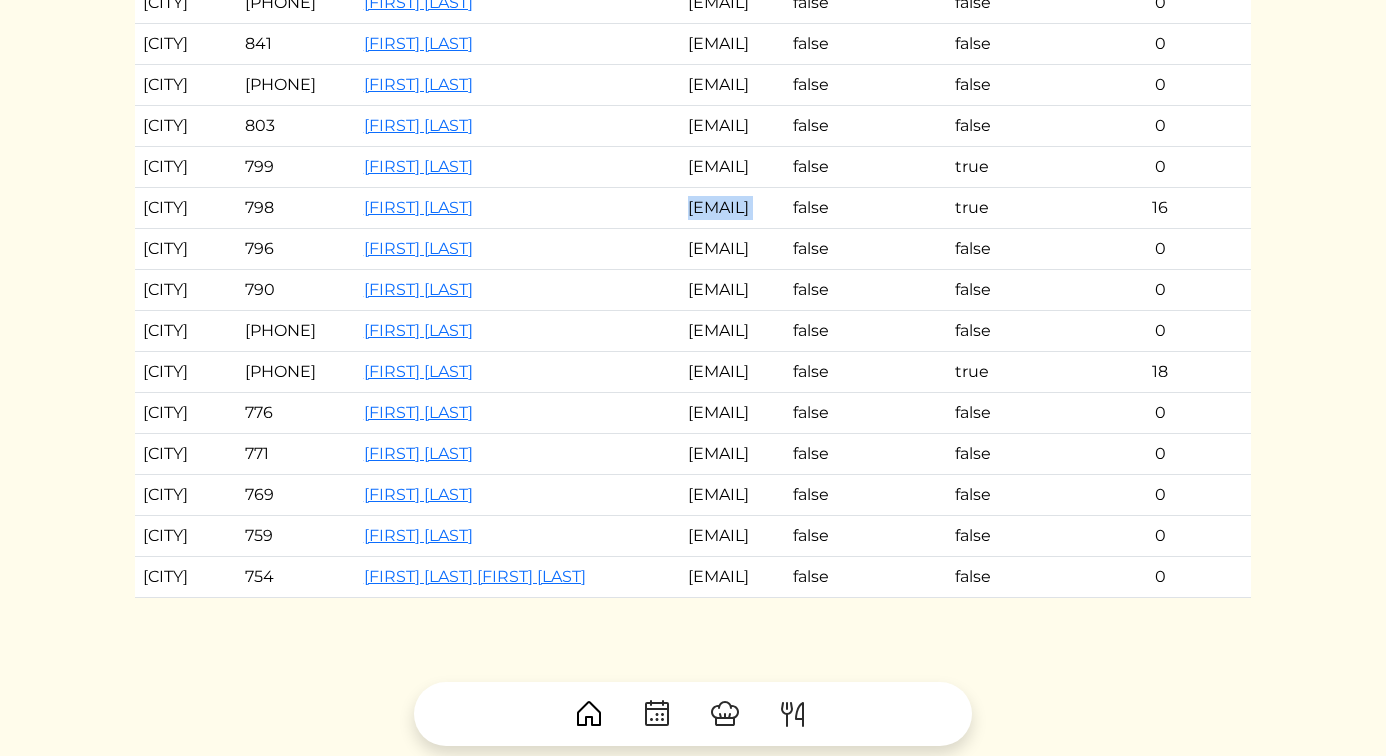 scroll, scrollTop: 262, scrollLeft: 0, axis: vertical 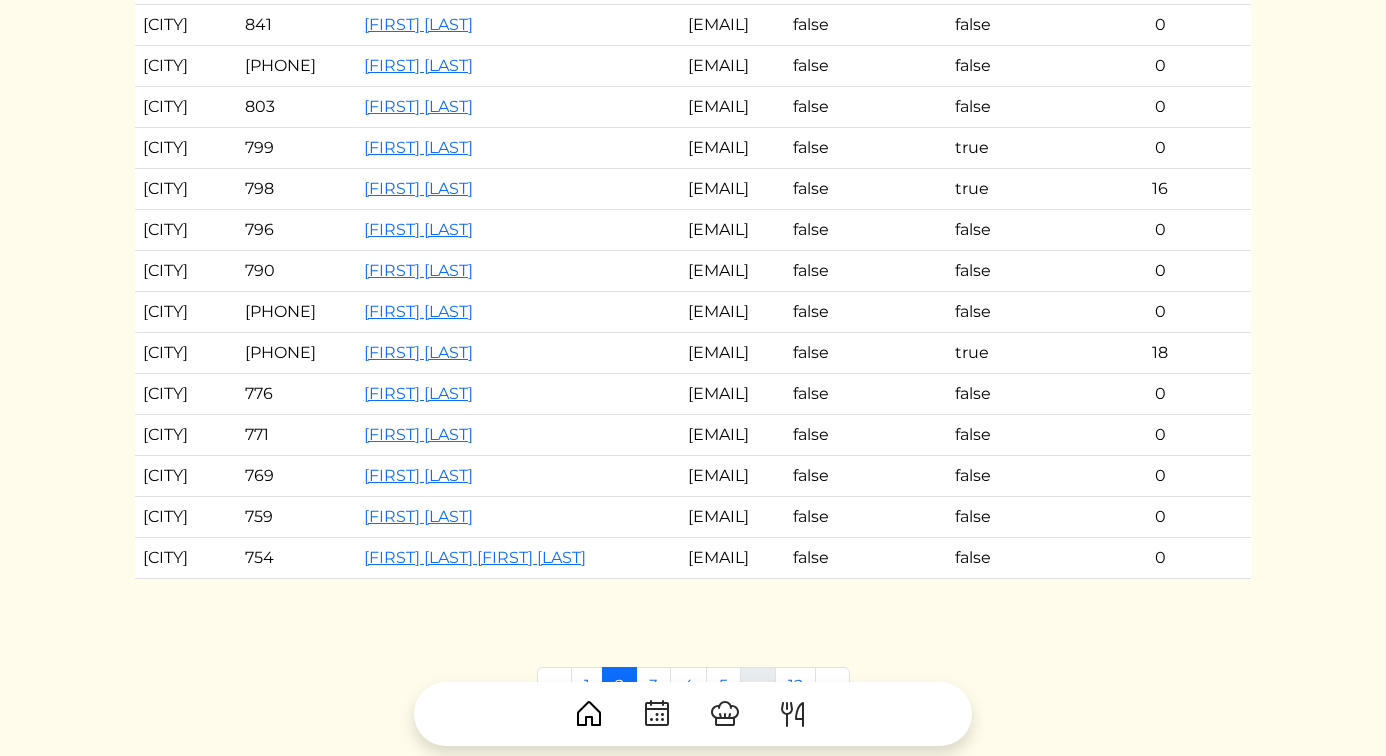 click on "brandon@chefbkc.com" at bounding box center [732, 353] 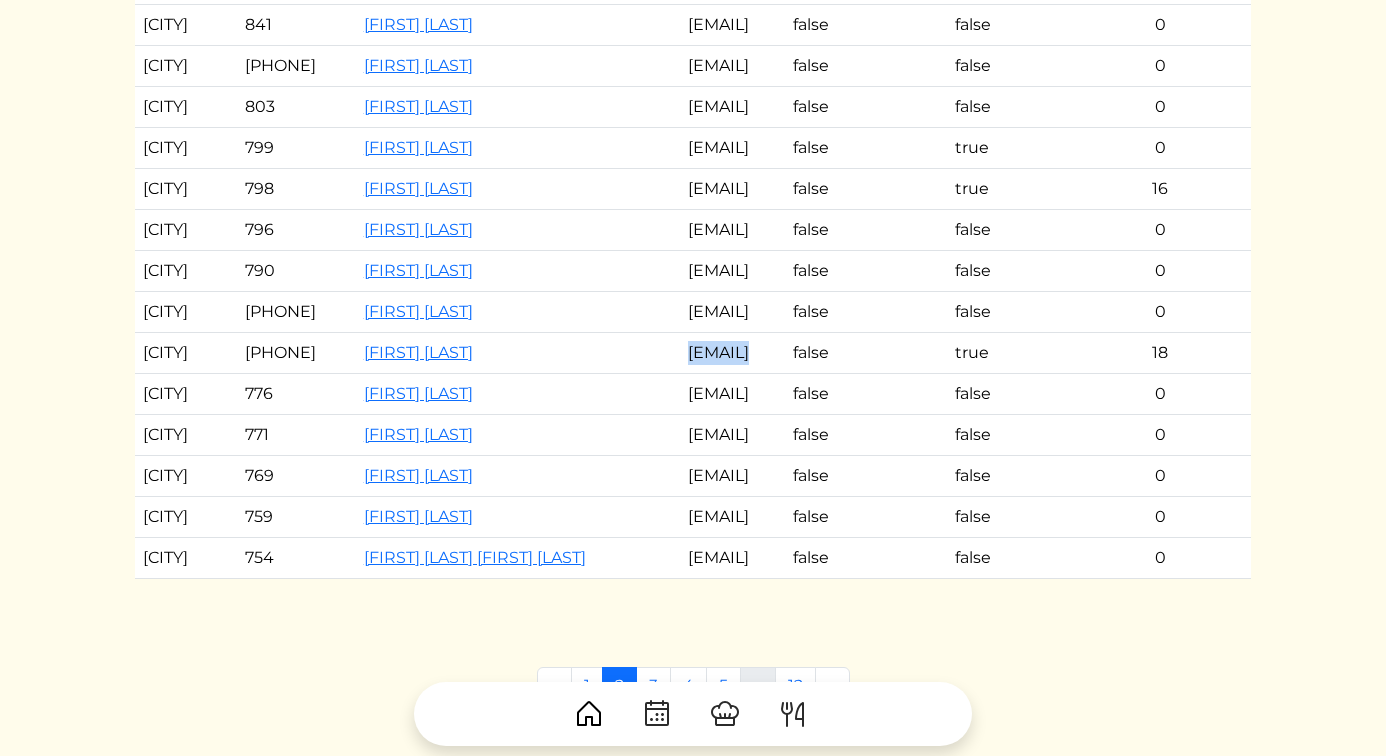 click on "brandon@chefbkc.com" at bounding box center (732, 353) 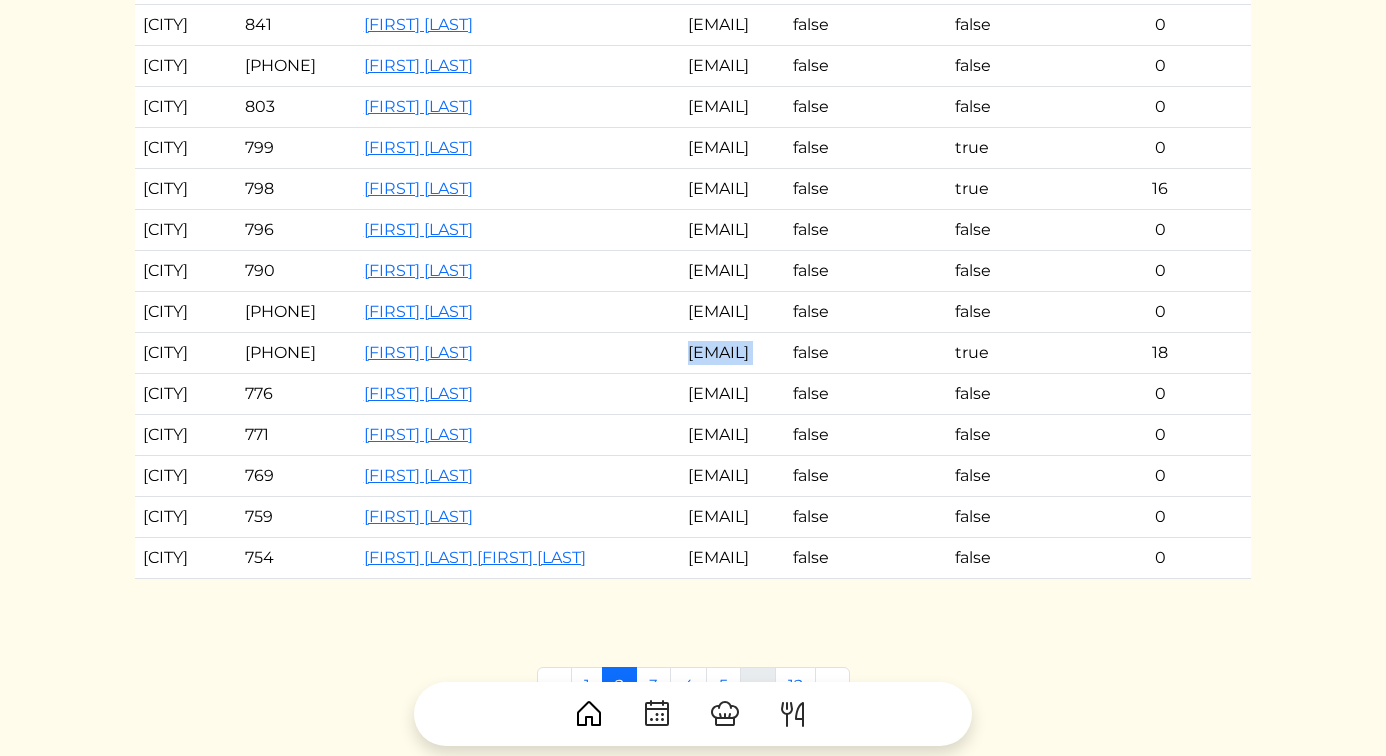 click on "brandon@chefbkc.com" at bounding box center [732, 353] 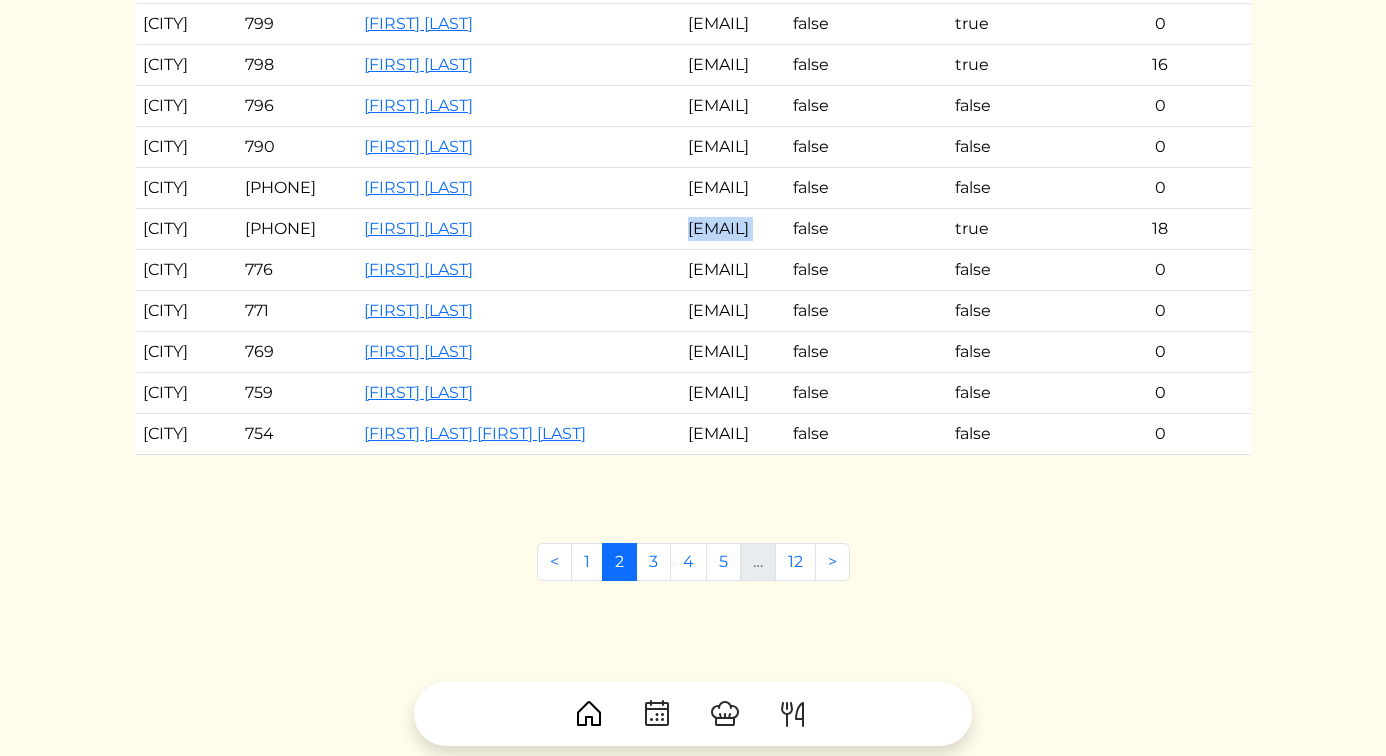 scroll, scrollTop: 391, scrollLeft: 0, axis: vertical 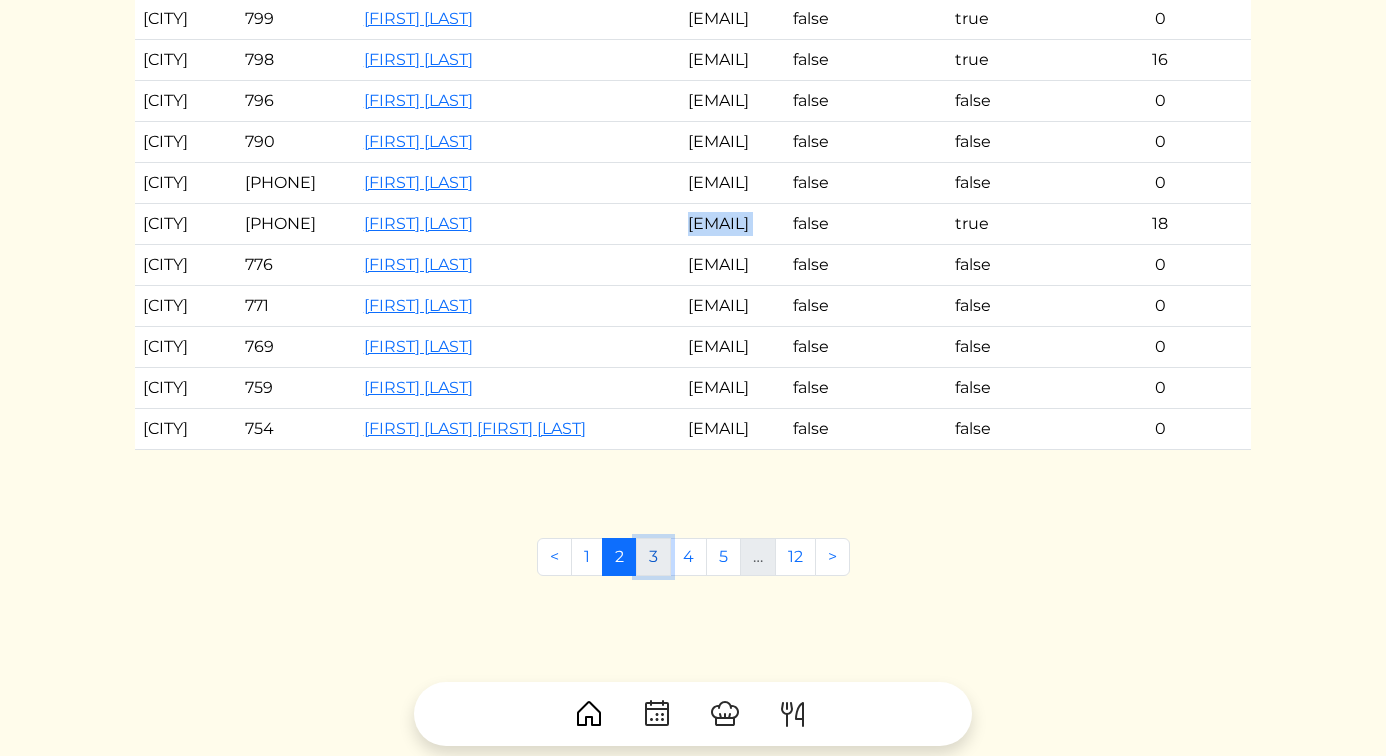 click on "3" at bounding box center [653, 557] 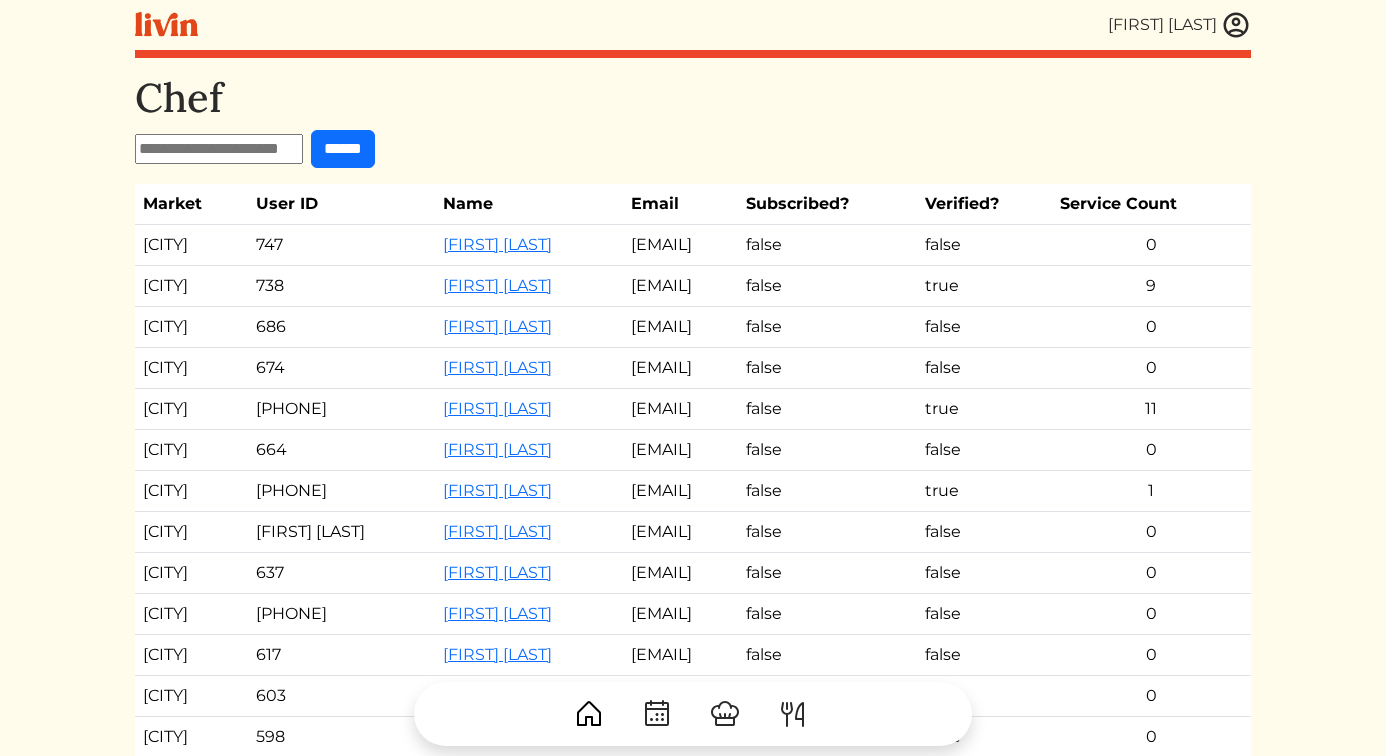 scroll, scrollTop: 0, scrollLeft: 0, axis: both 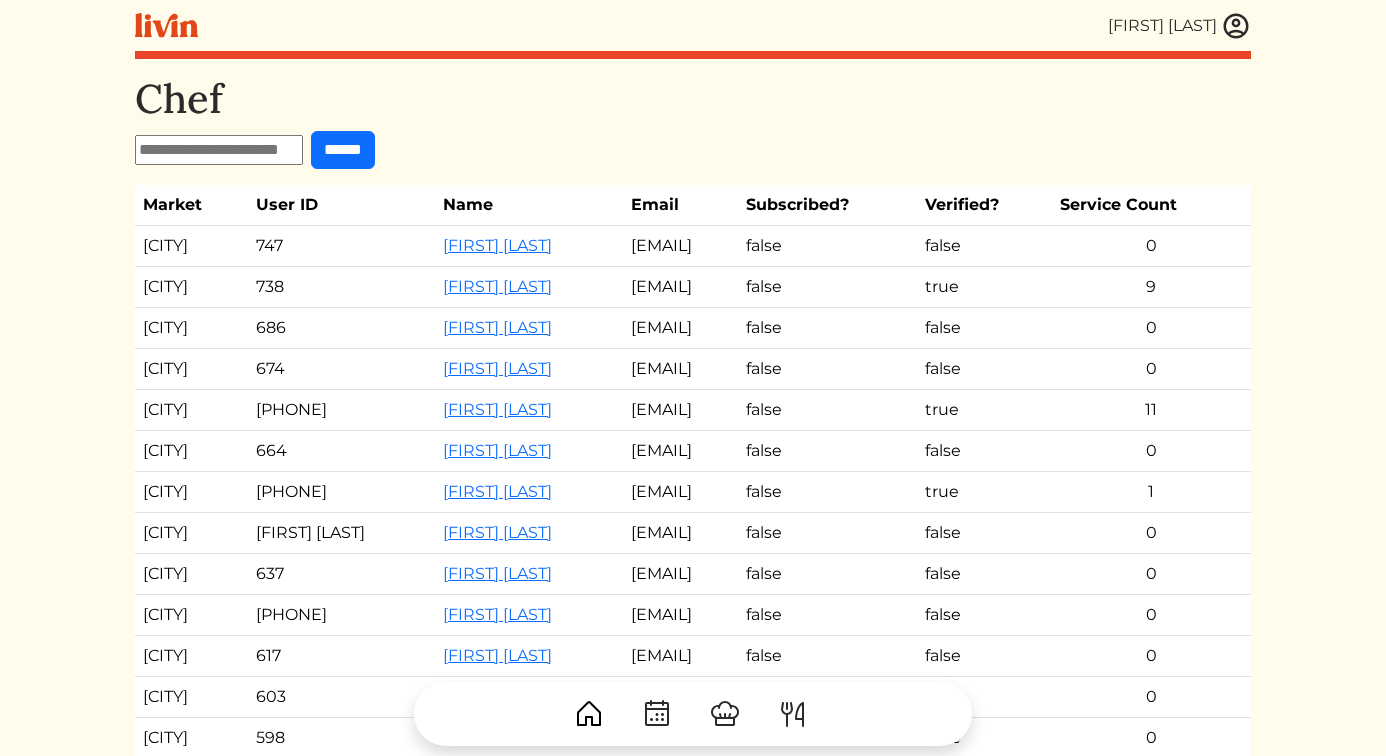 click on "ishatrueamonkotey@outlook.com" at bounding box center (681, 287) 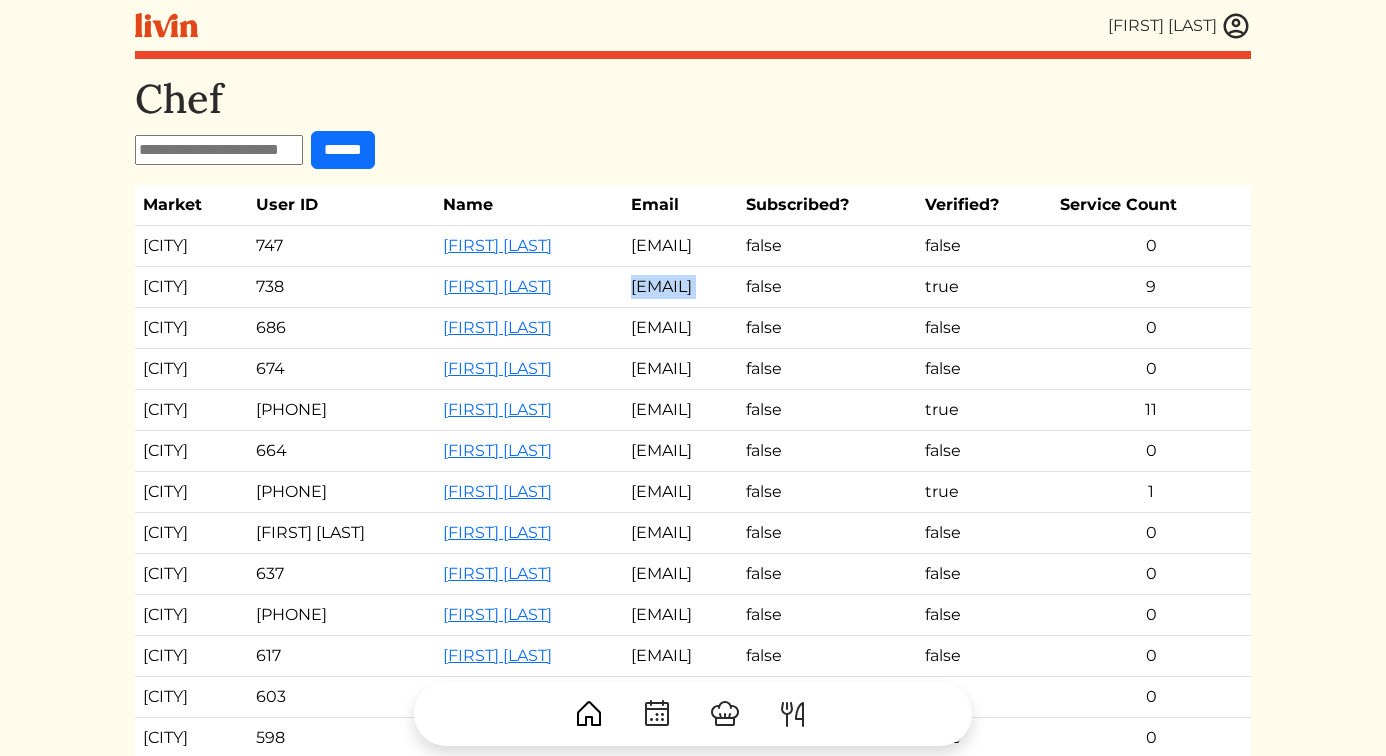 click on "ishatrueamonkotey@outlook.com" at bounding box center (681, 287) 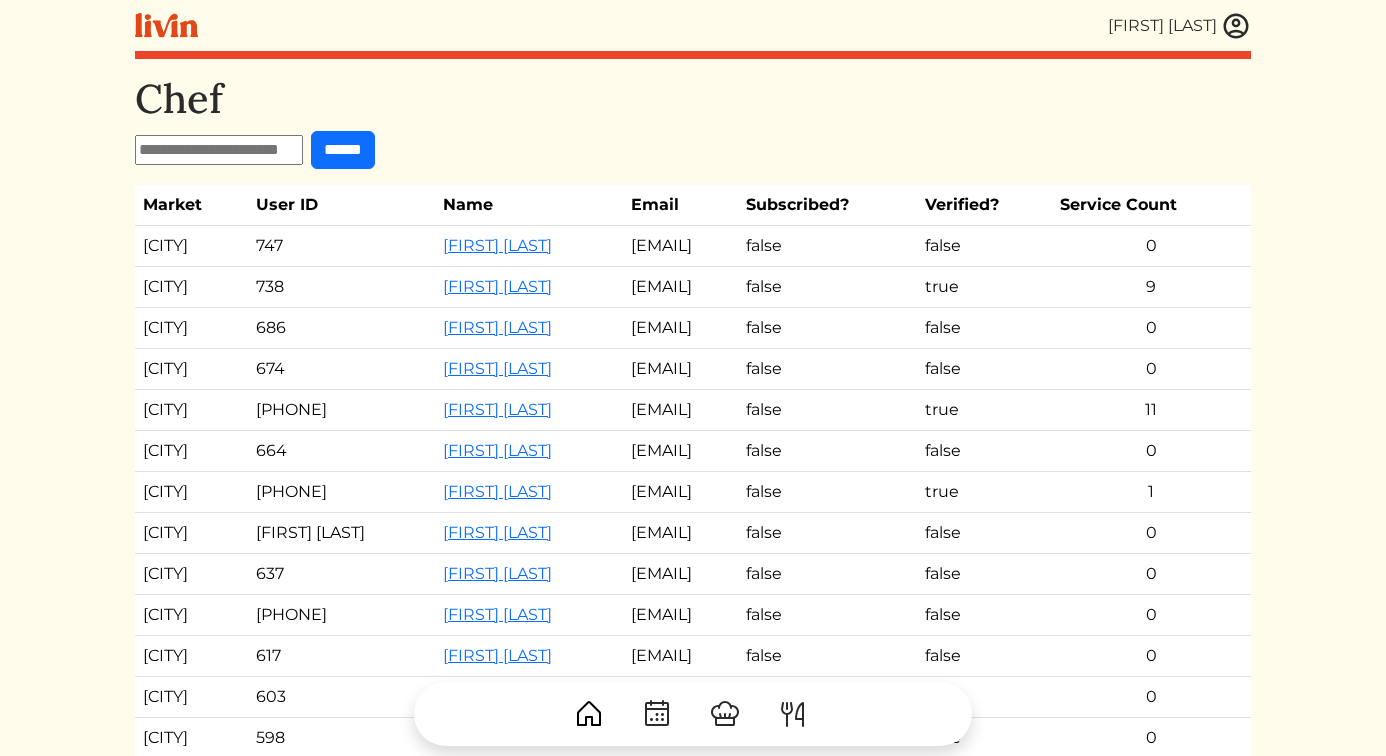 click on "campbell92912@yahoo.com" at bounding box center [681, 410] 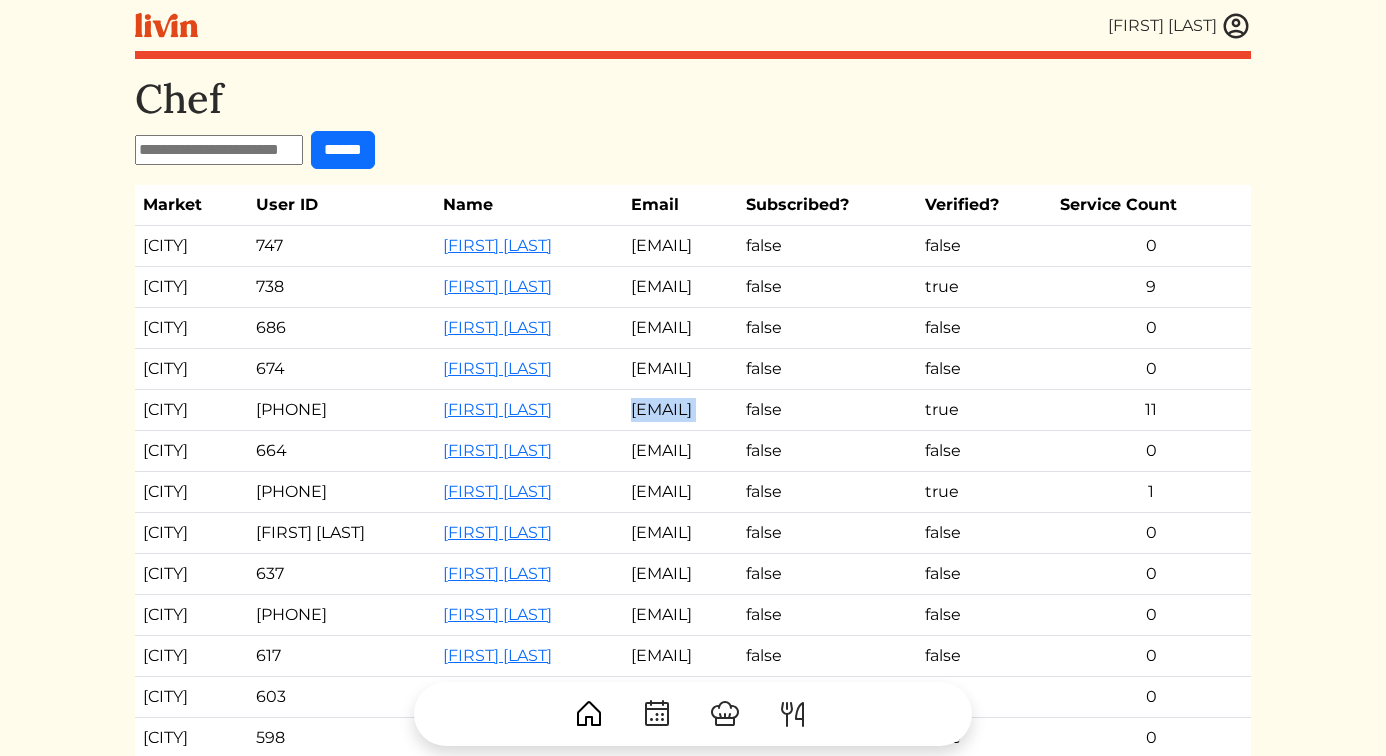 click on "campbell92912@yahoo.com" at bounding box center [681, 410] 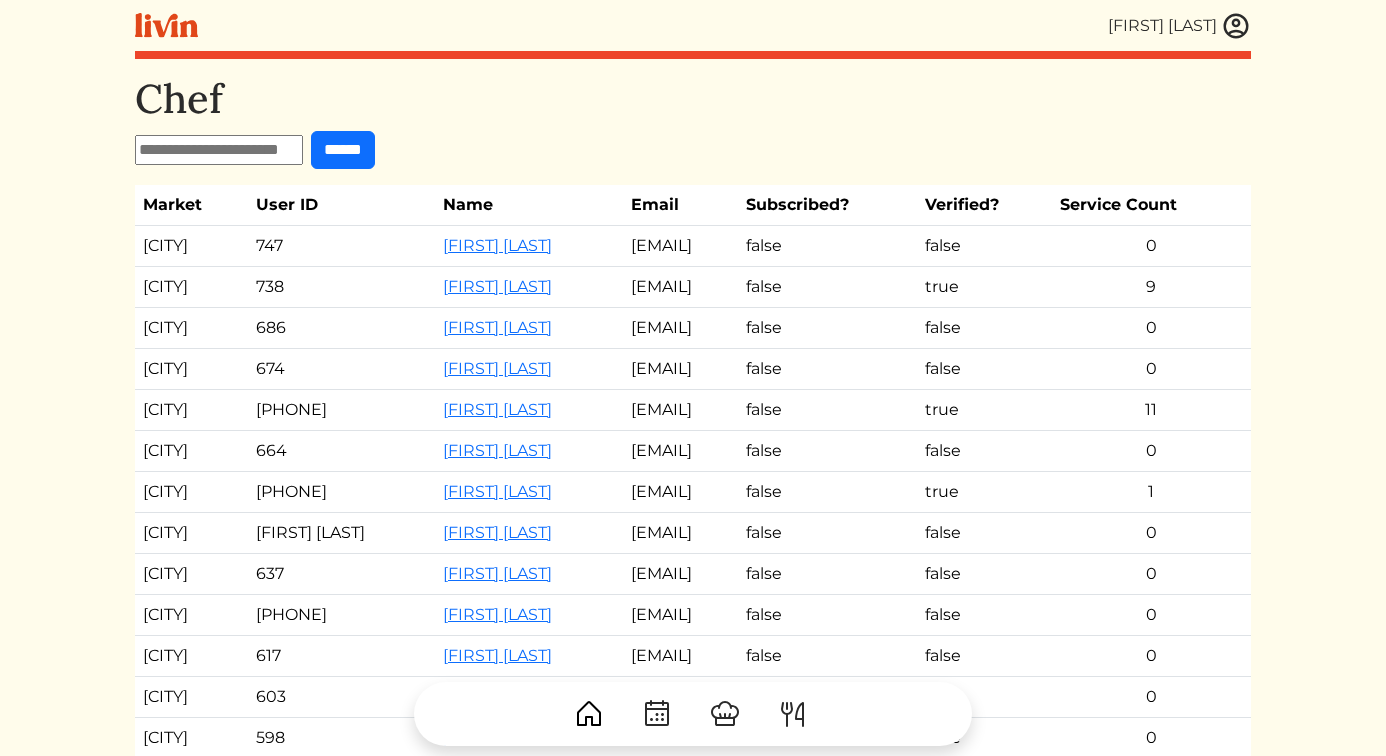 click on "chefleniesia@gmail.com" at bounding box center [681, 492] 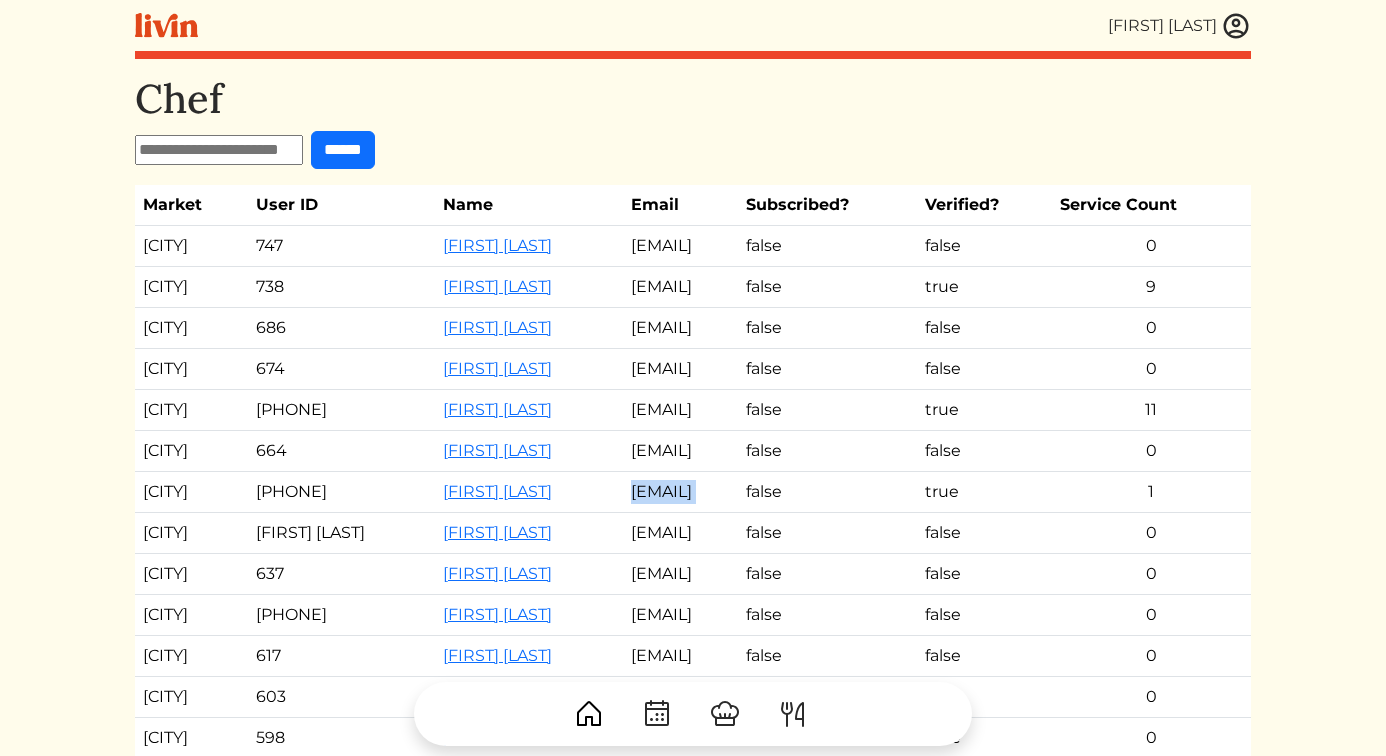 click on "chefleniesia@gmail.com" at bounding box center (681, 492) 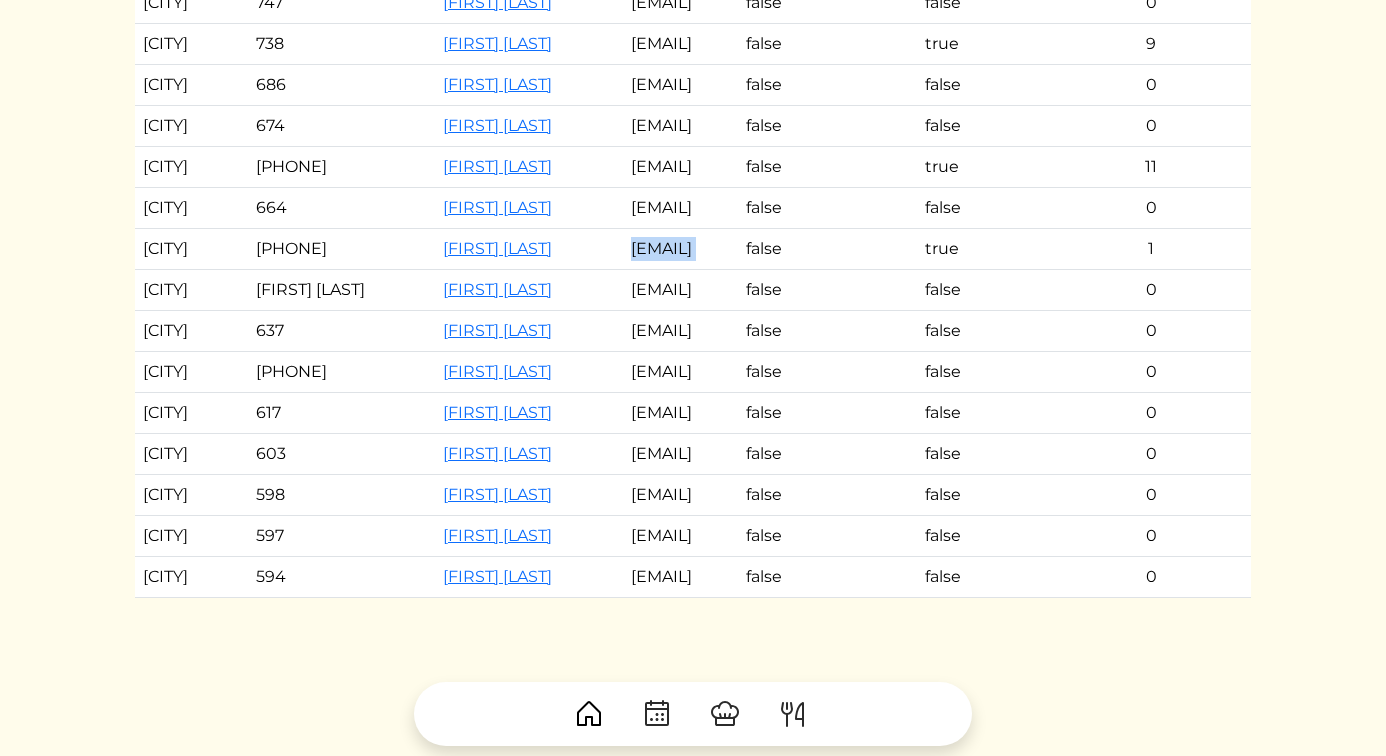 scroll, scrollTop: 286, scrollLeft: 0, axis: vertical 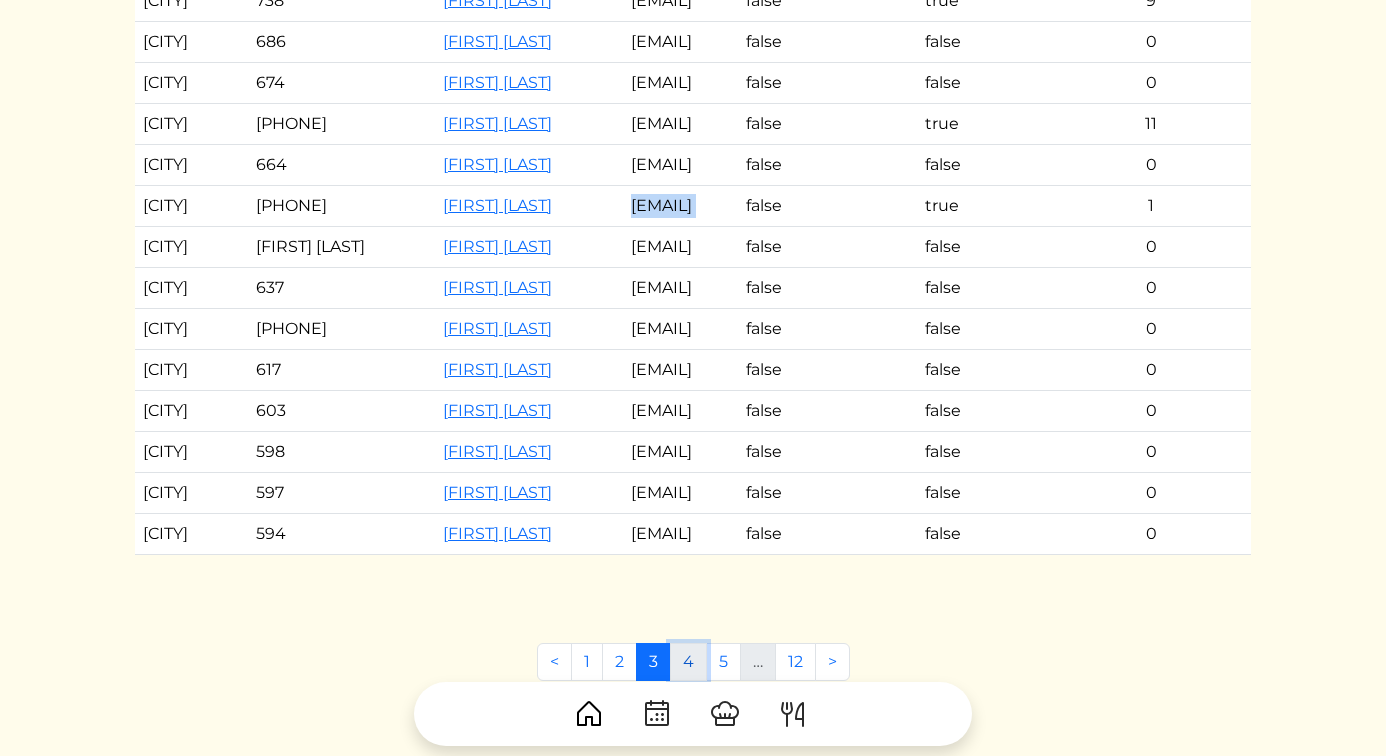 click on "4" at bounding box center [688, 662] 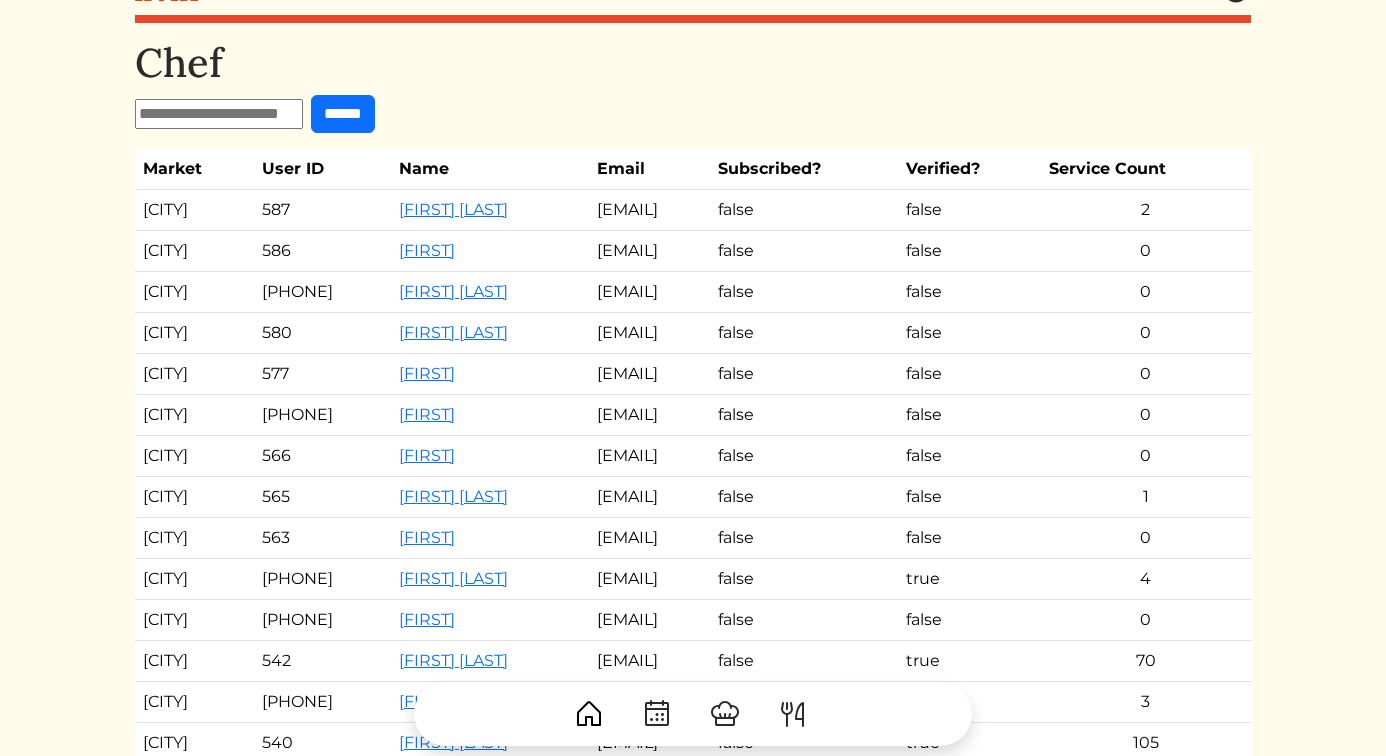 scroll, scrollTop: 0, scrollLeft: 0, axis: both 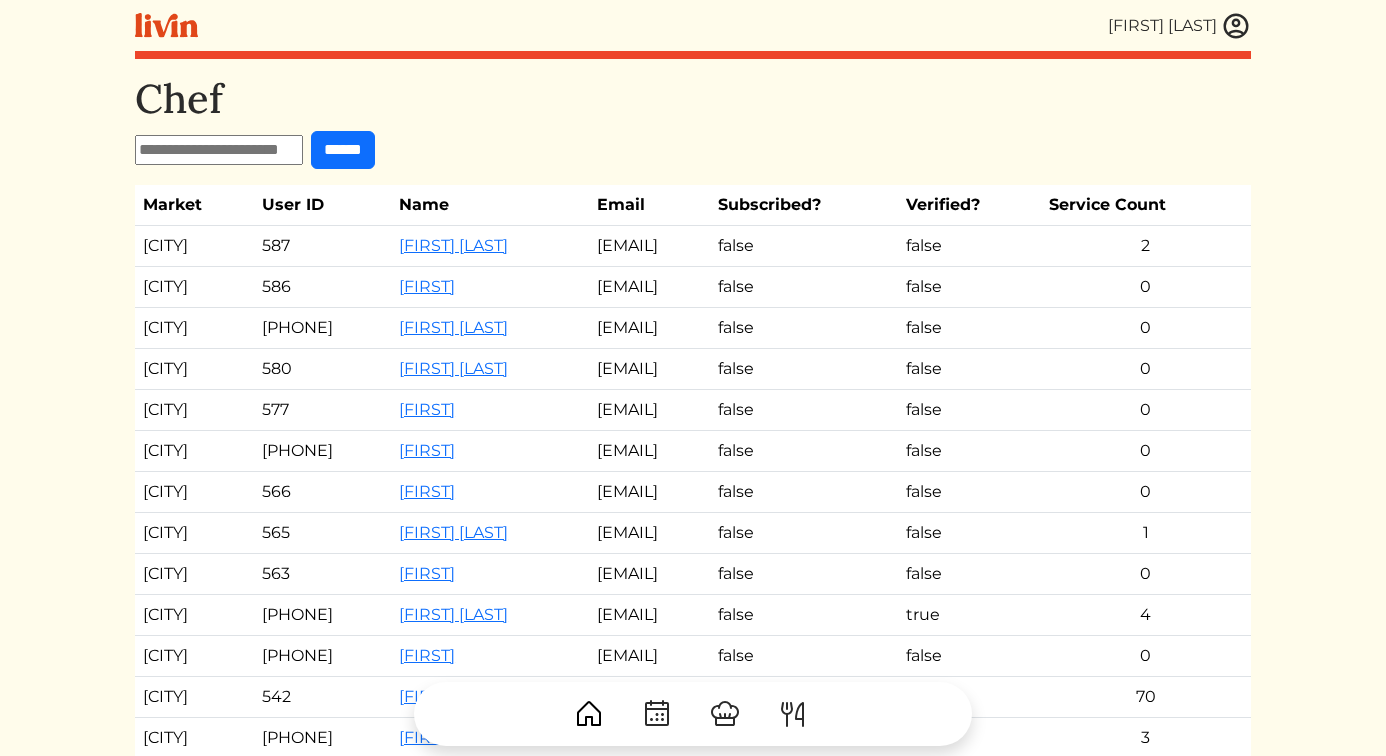 click on "mackinsond@hotmail.com" at bounding box center (650, 246) 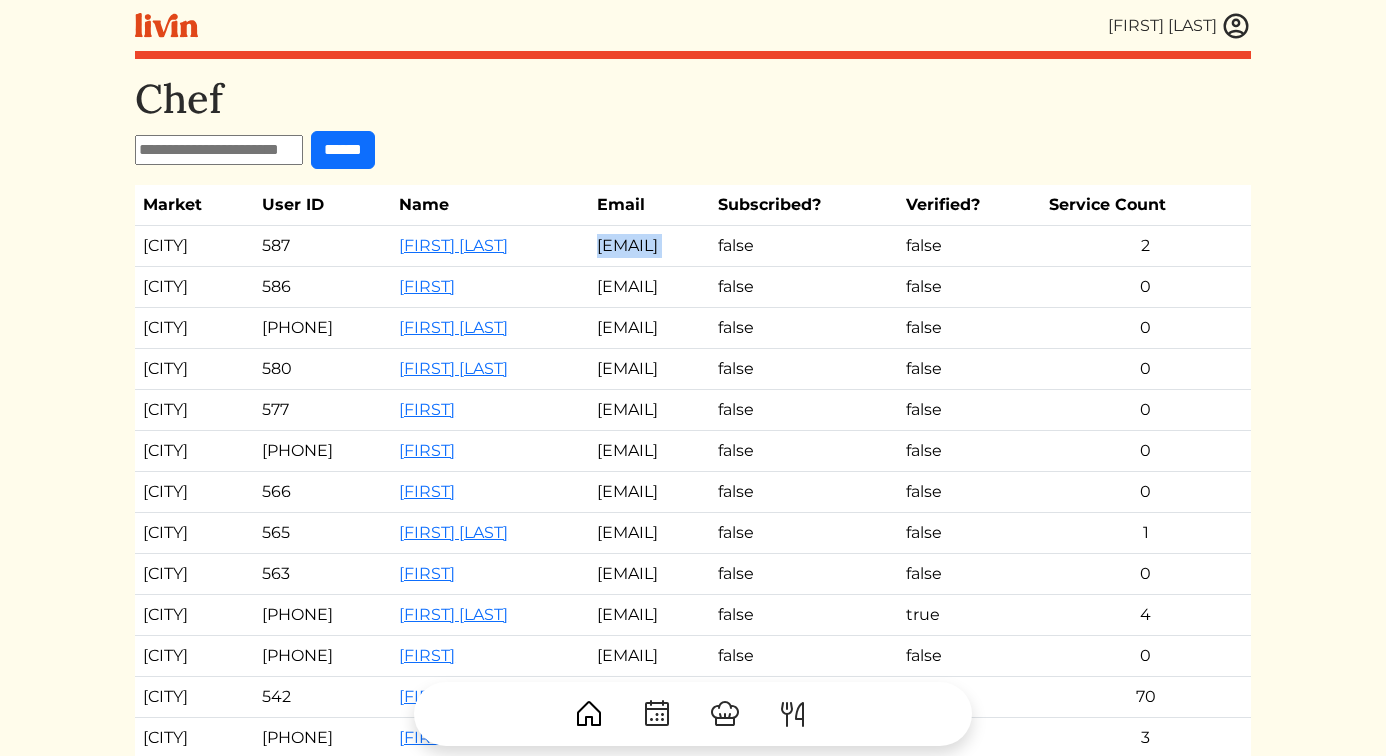 click on "mackinsond@hotmail.com" at bounding box center [650, 246] 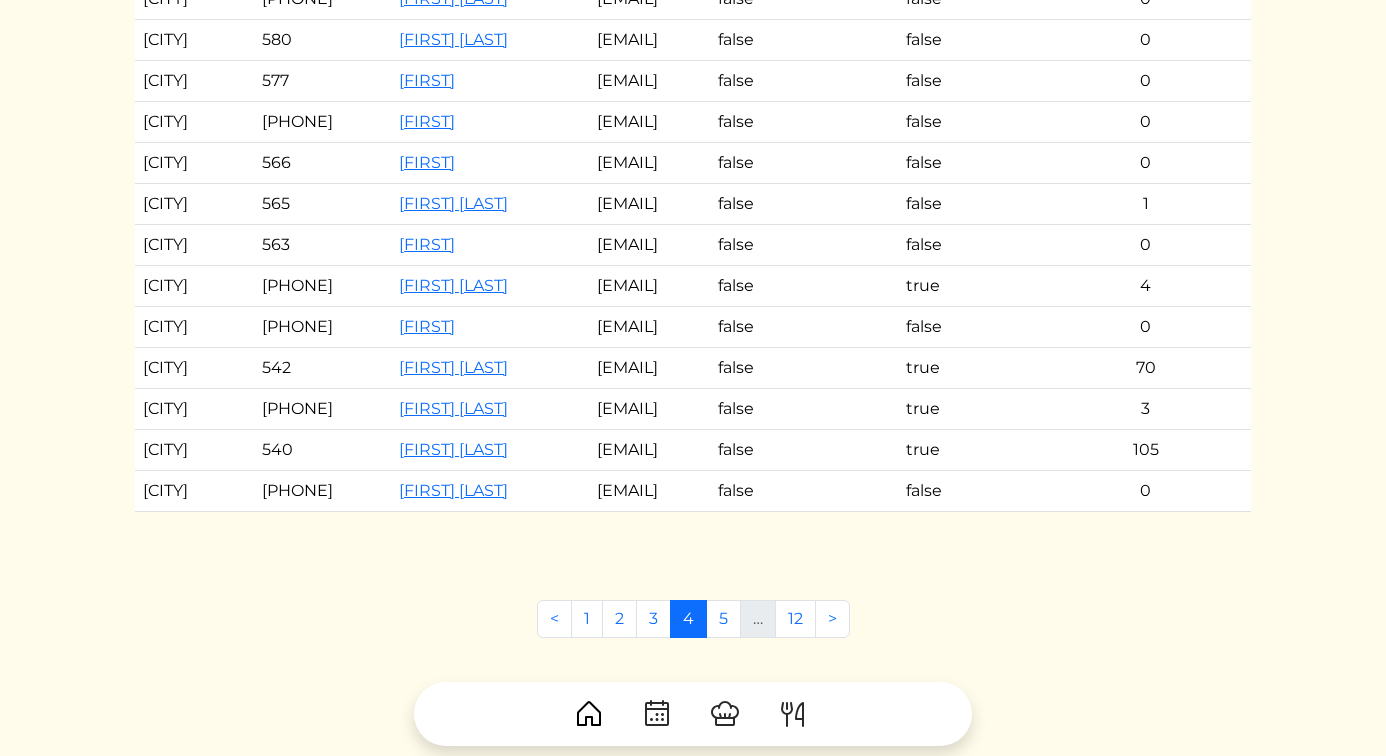 scroll, scrollTop: 401, scrollLeft: 0, axis: vertical 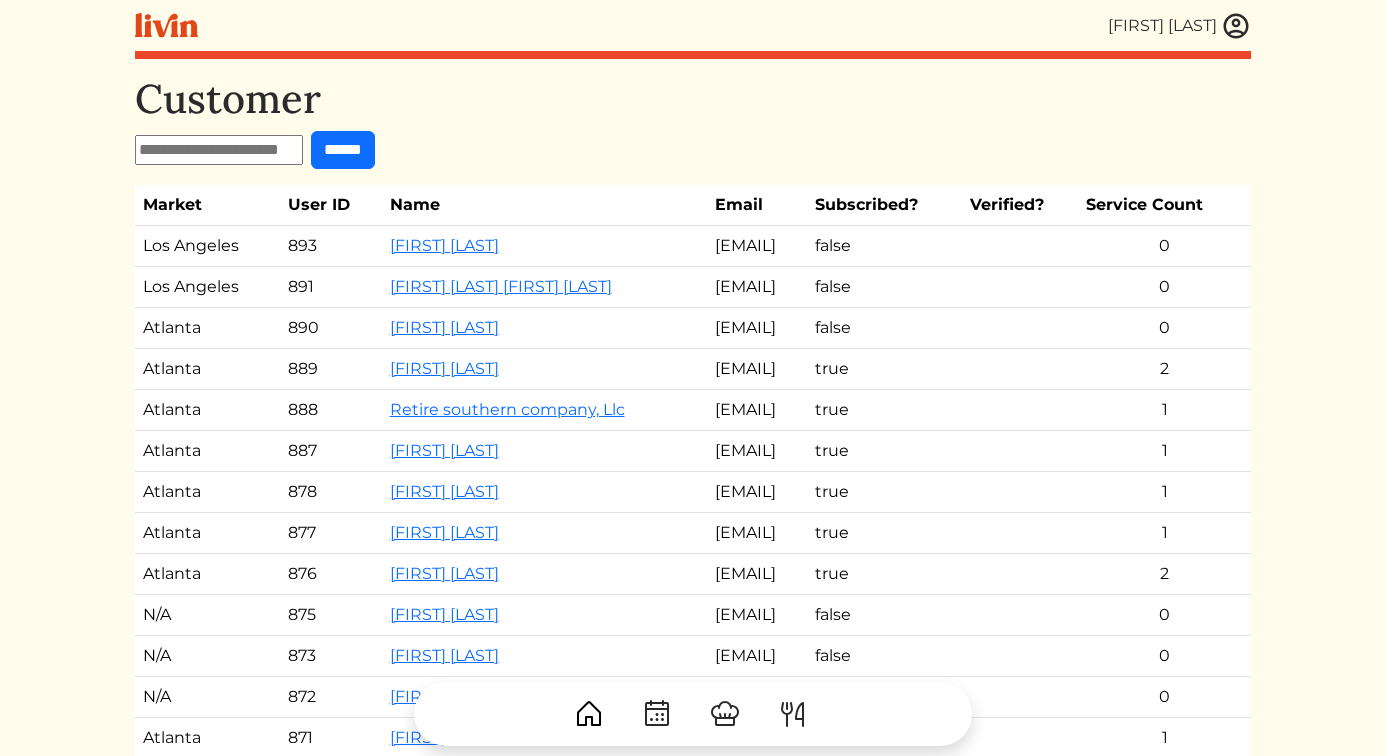 click at bounding box center [1236, 26] 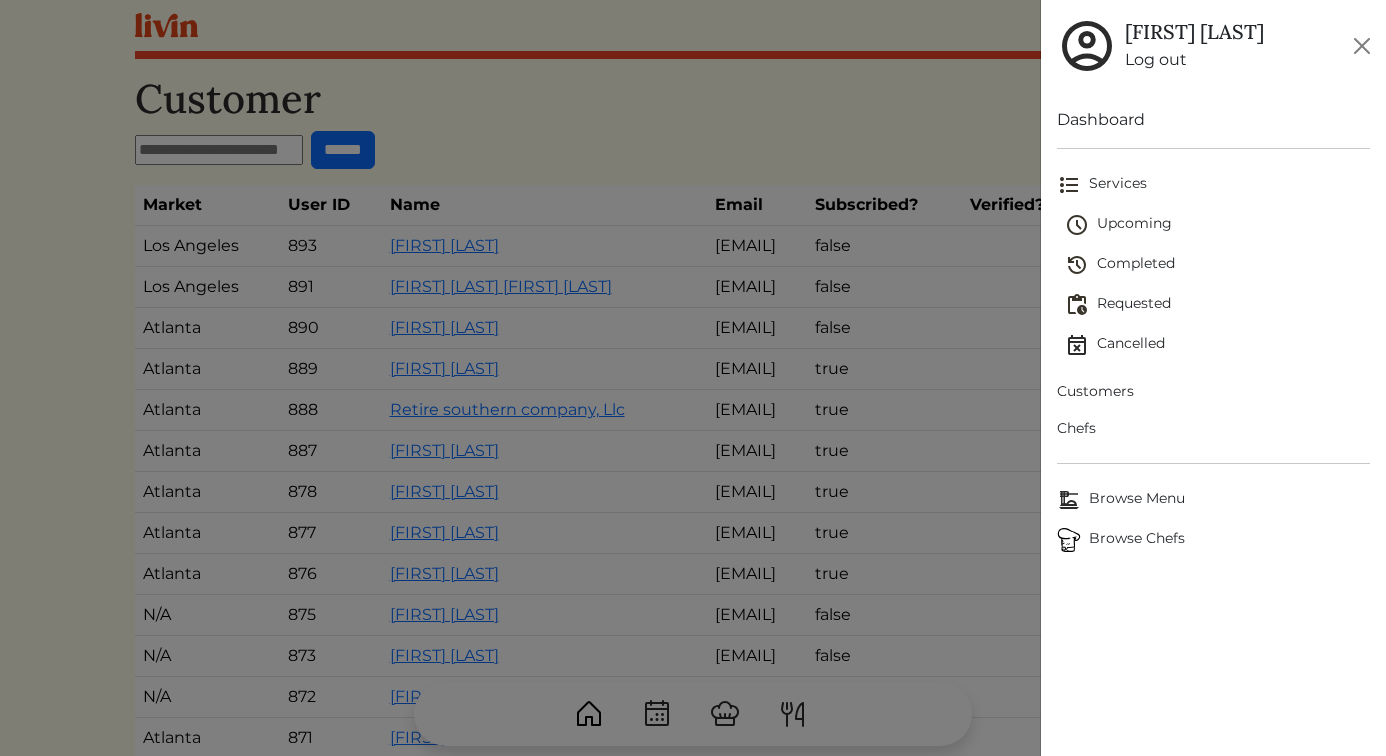 click on "Upcoming" at bounding box center (1218, 225) 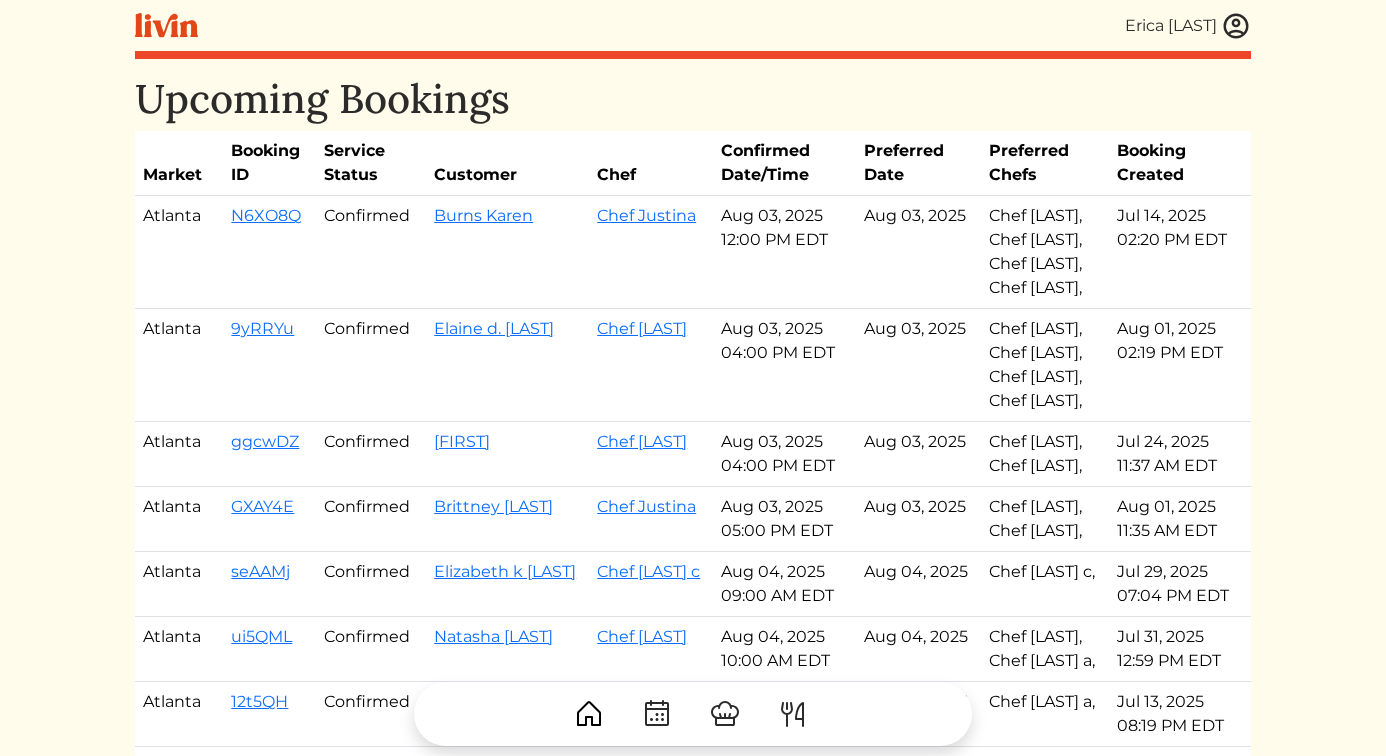 scroll, scrollTop: 0, scrollLeft: 0, axis: both 